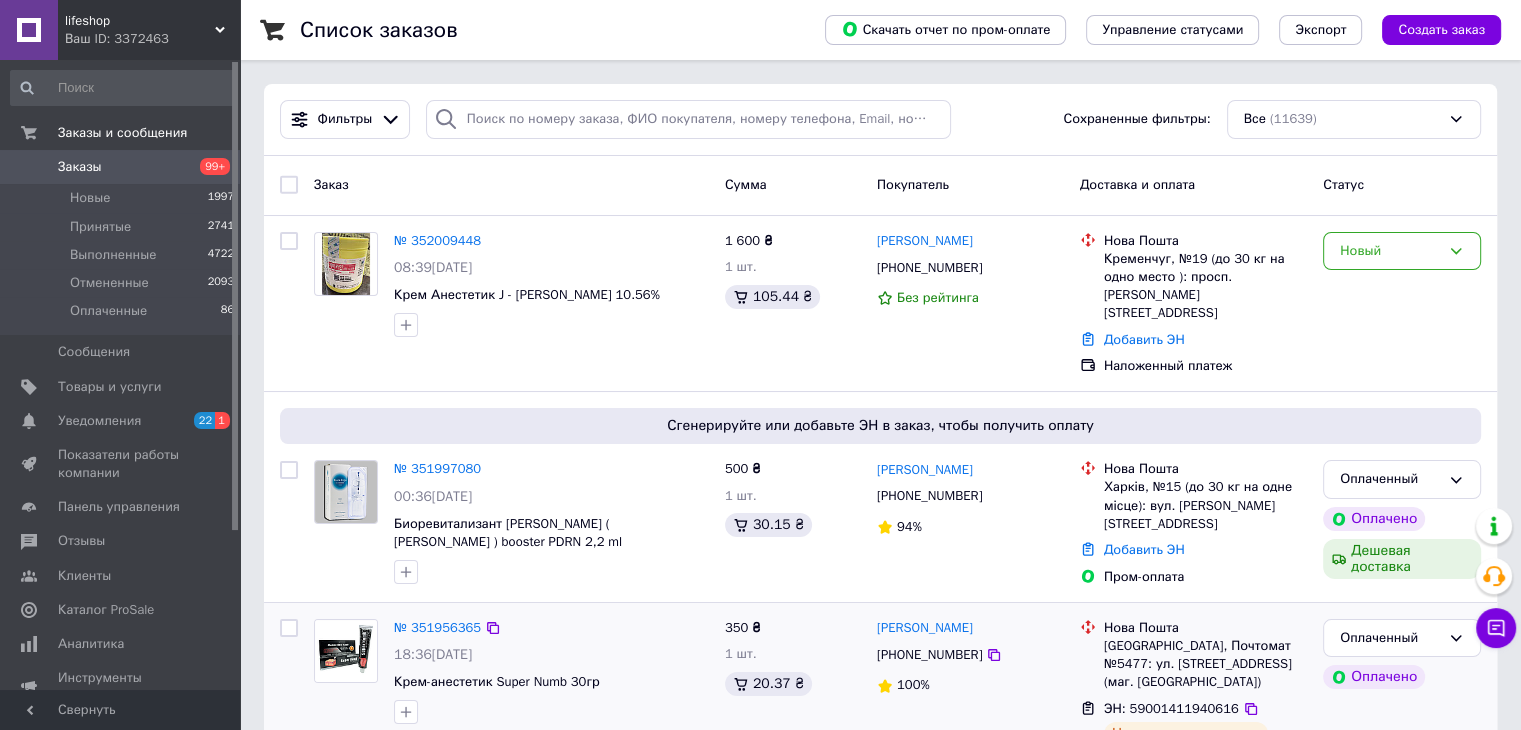 scroll, scrollTop: 0, scrollLeft: 0, axis: both 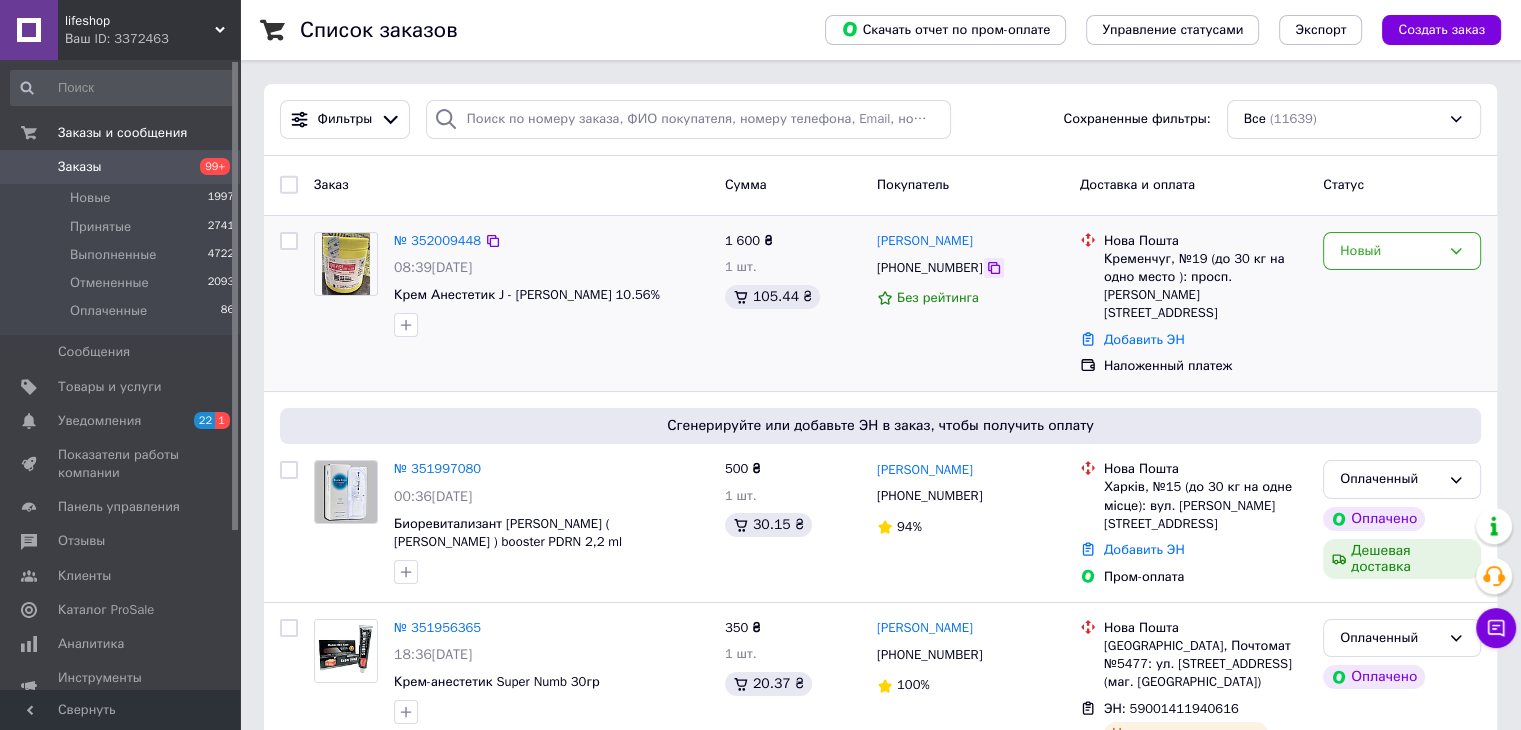 click 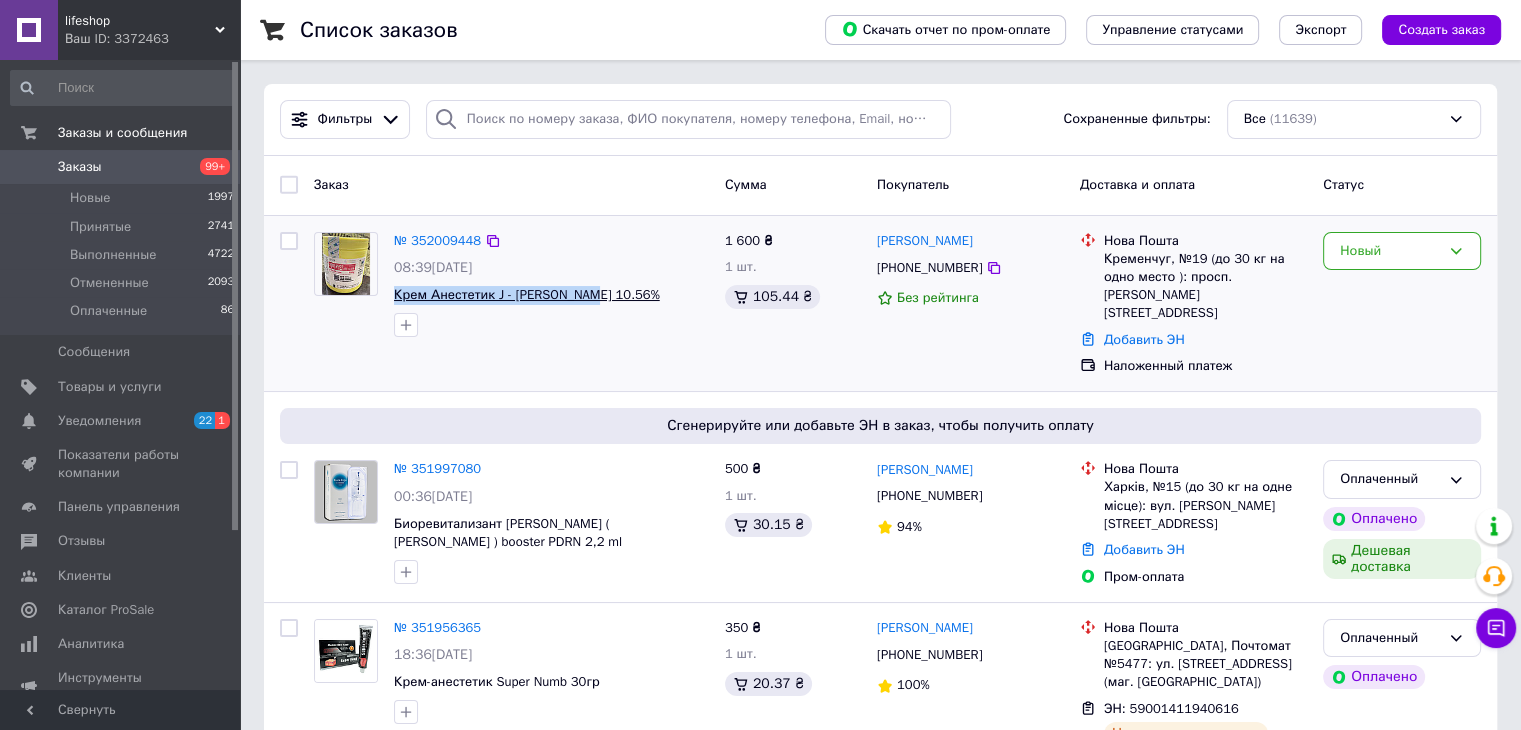 drag, startPoint x: 596, startPoint y: 295, endPoint x: 426, endPoint y: 297, distance: 170.01176 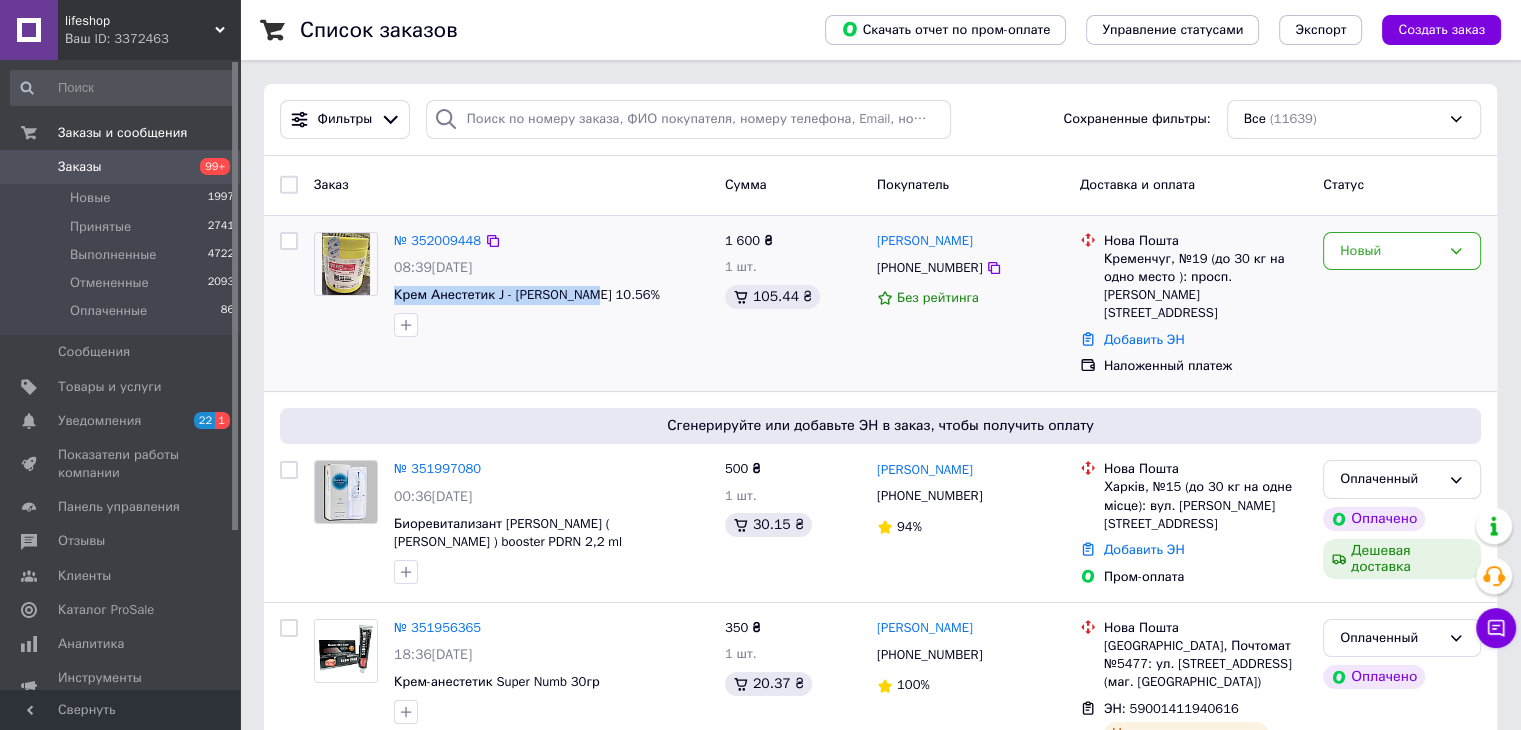 copy on "Крем Анестетик J - [PERSON_NAME] 10.56%" 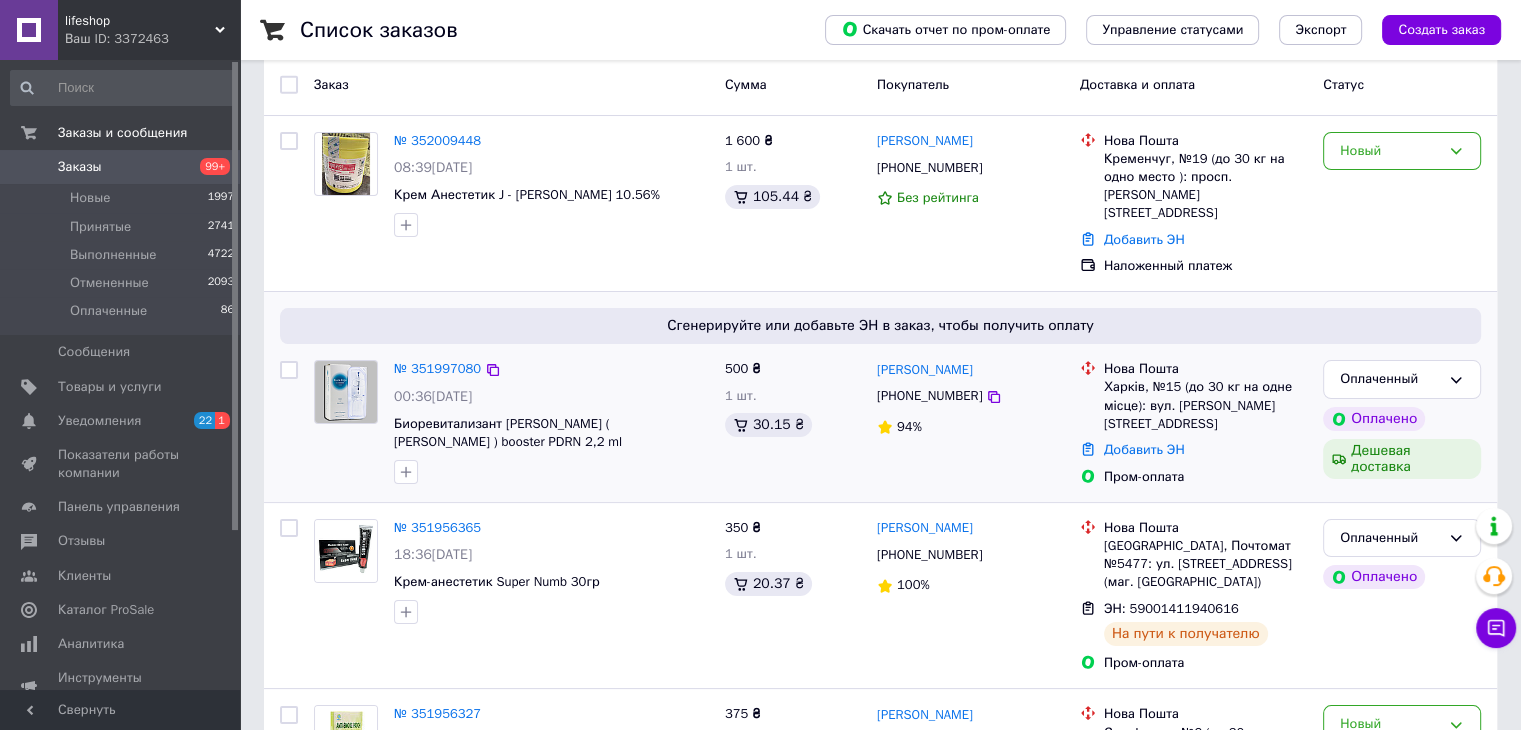 scroll, scrollTop: 0, scrollLeft: 0, axis: both 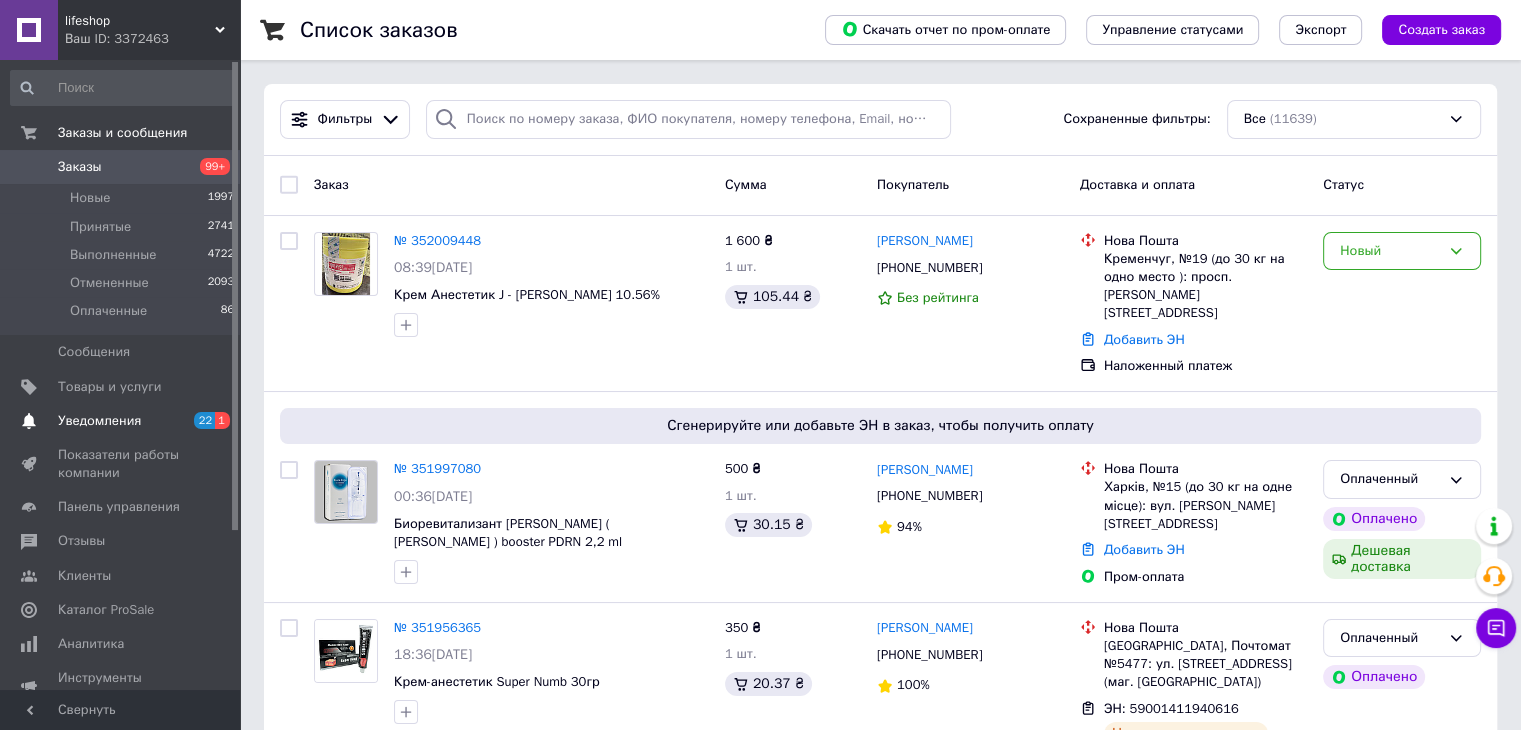 click on "Уведомления" at bounding box center (99, 421) 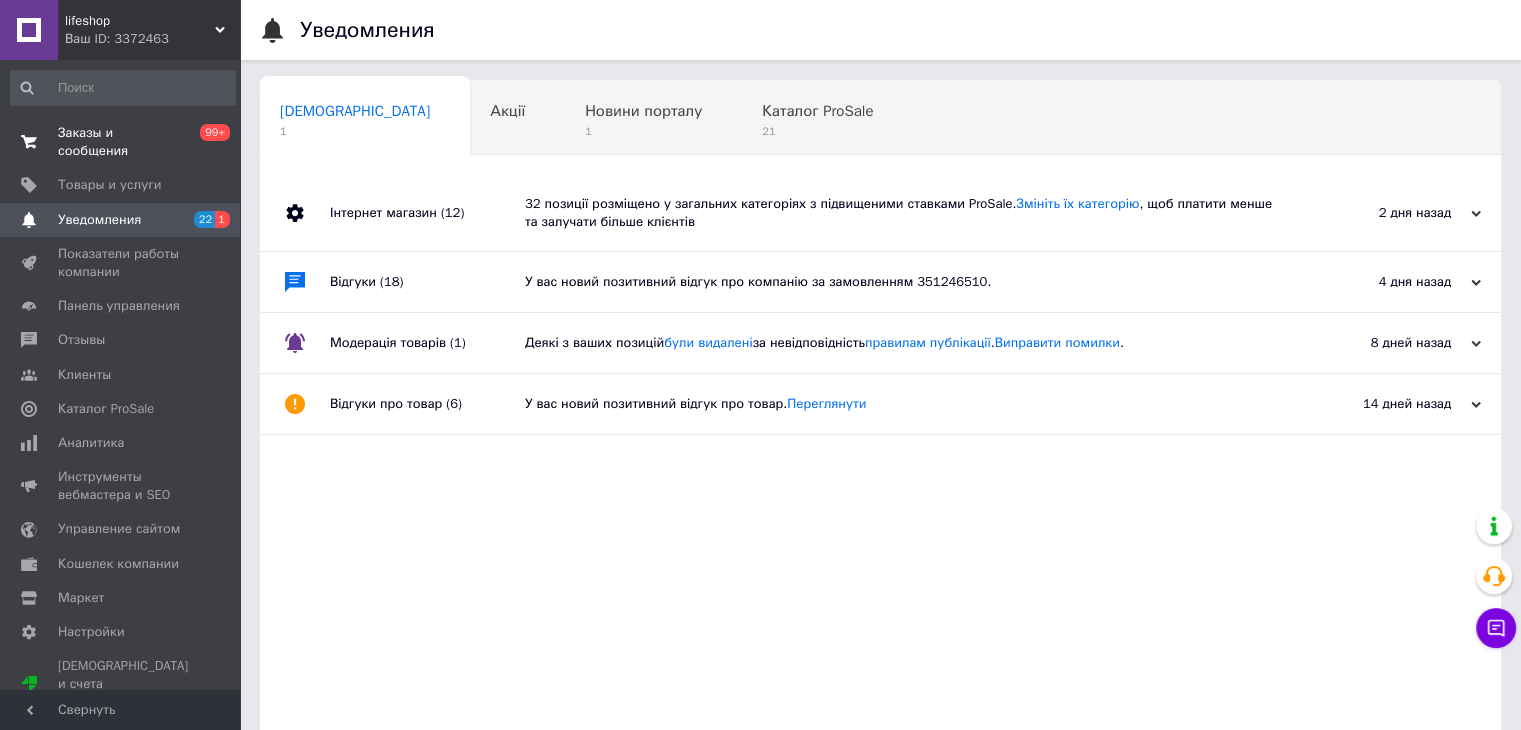 click on "Заказы и сообщения" at bounding box center [121, 142] 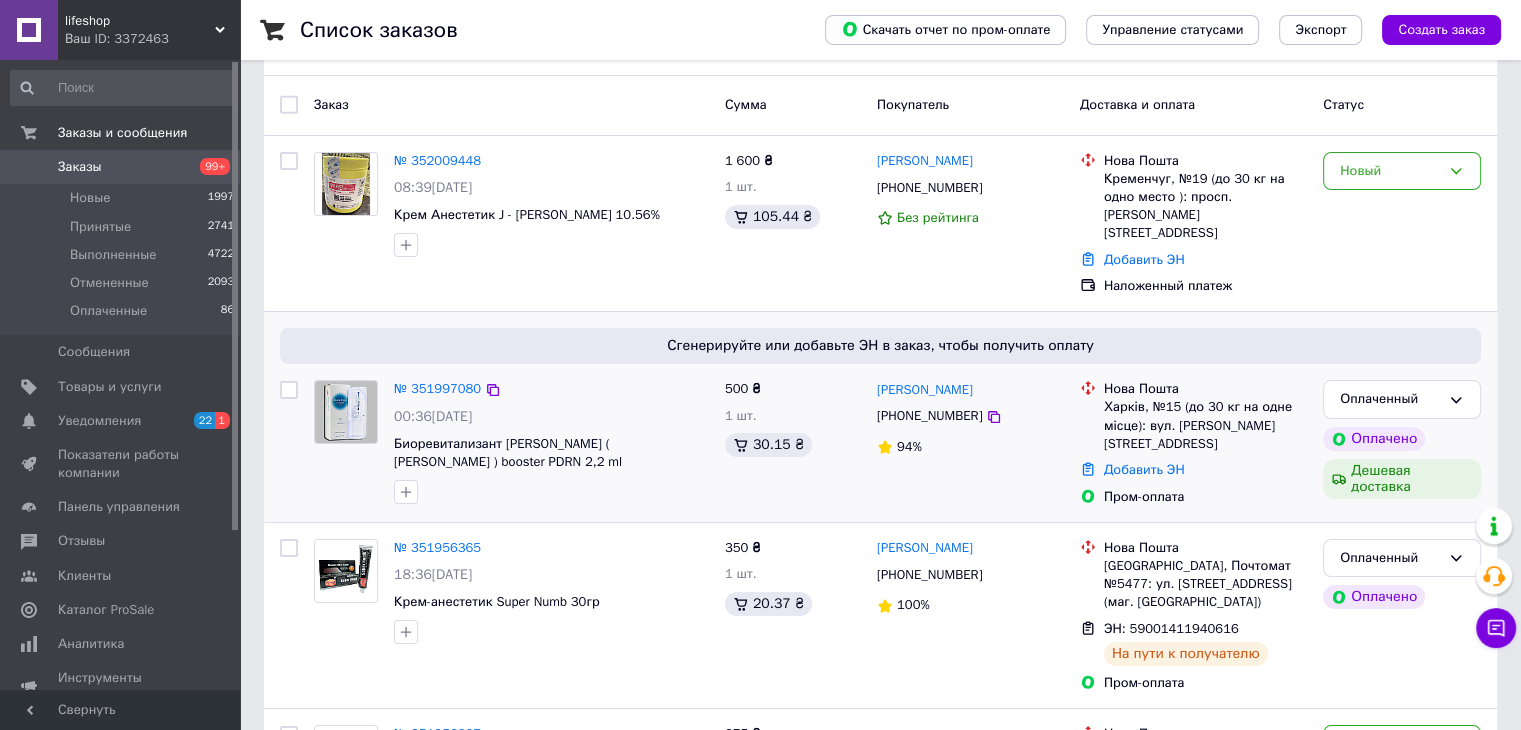 scroll, scrollTop: 0, scrollLeft: 0, axis: both 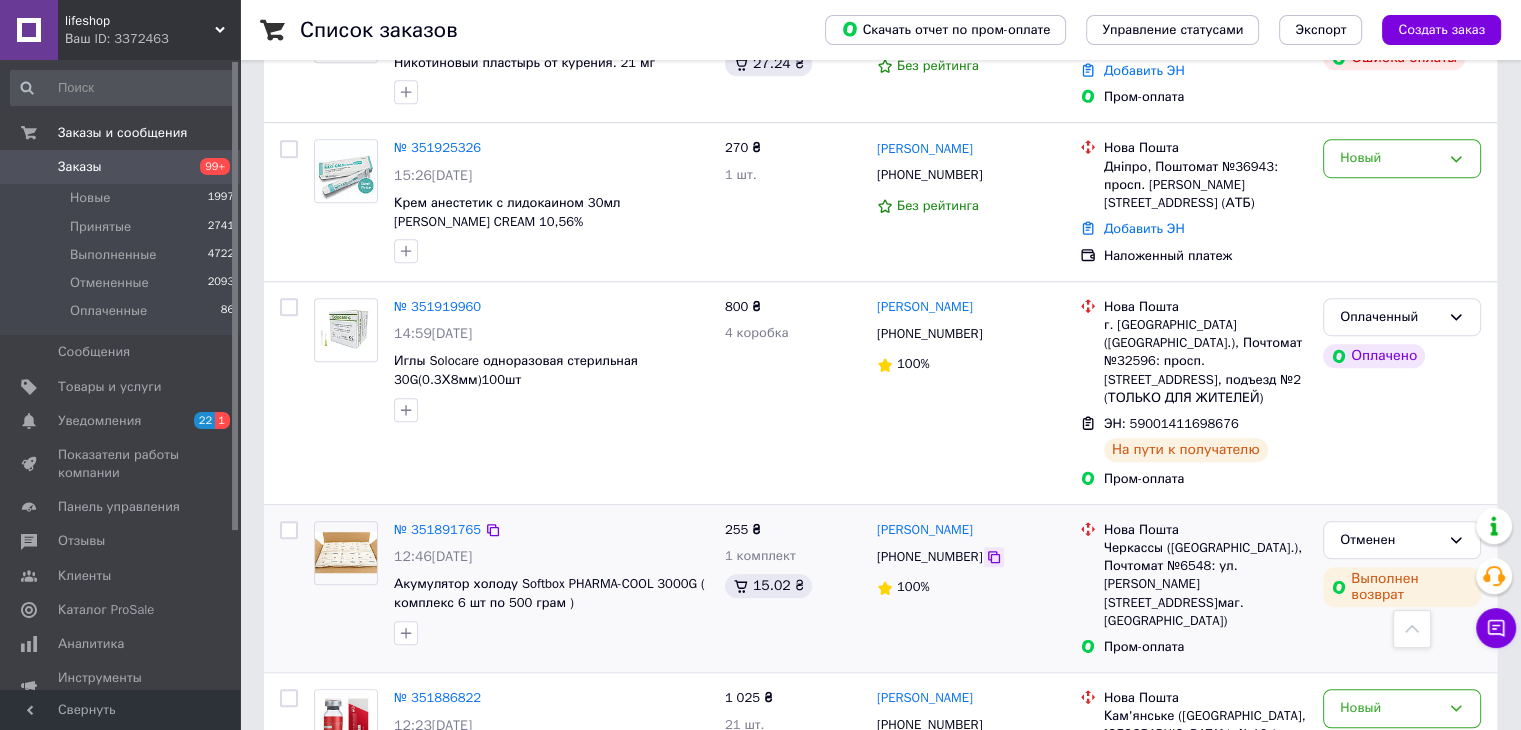click 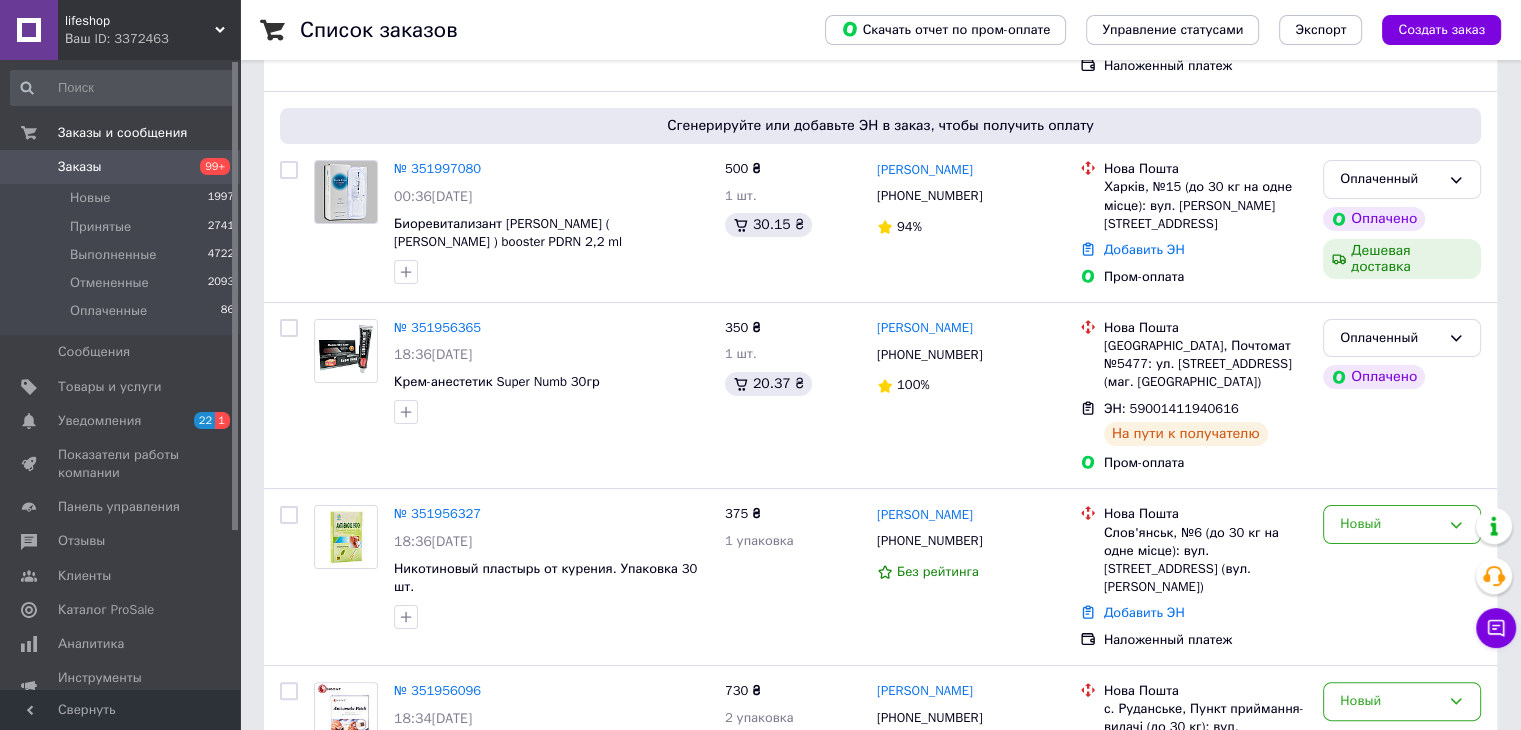 scroll, scrollTop: 0, scrollLeft: 0, axis: both 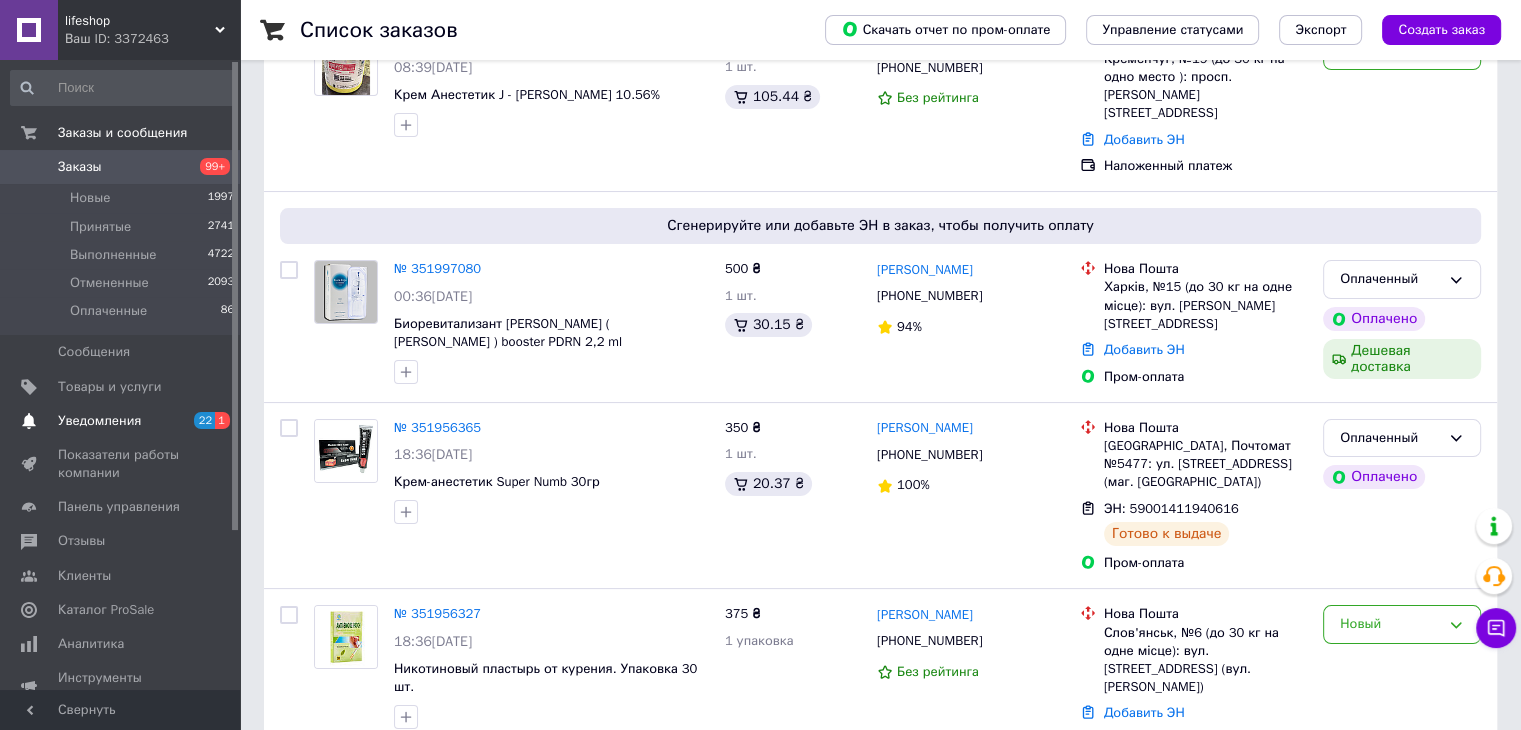 click on "Уведомления" at bounding box center [99, 421] 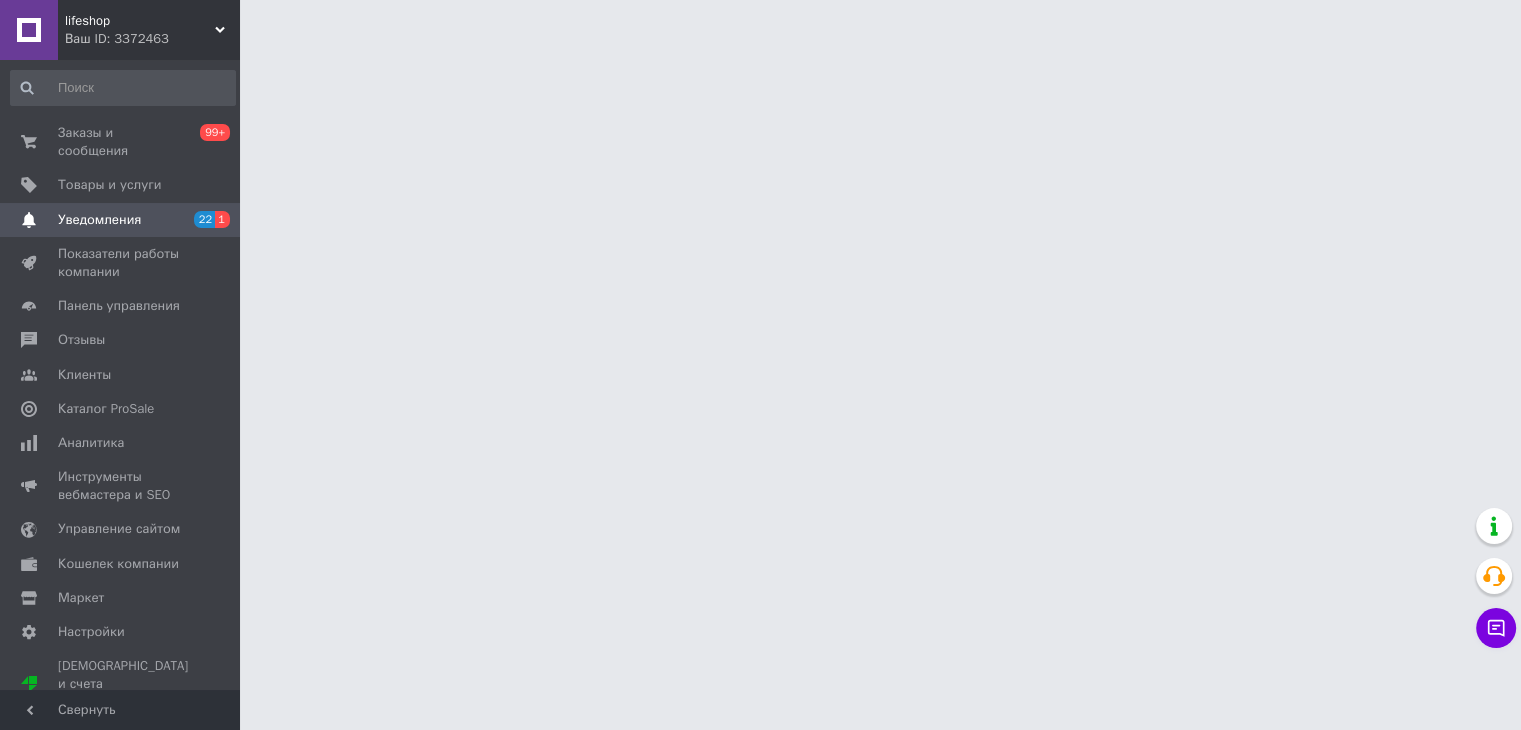 scroll, scrollTop: 0, scrollLeft: 0, axis: both 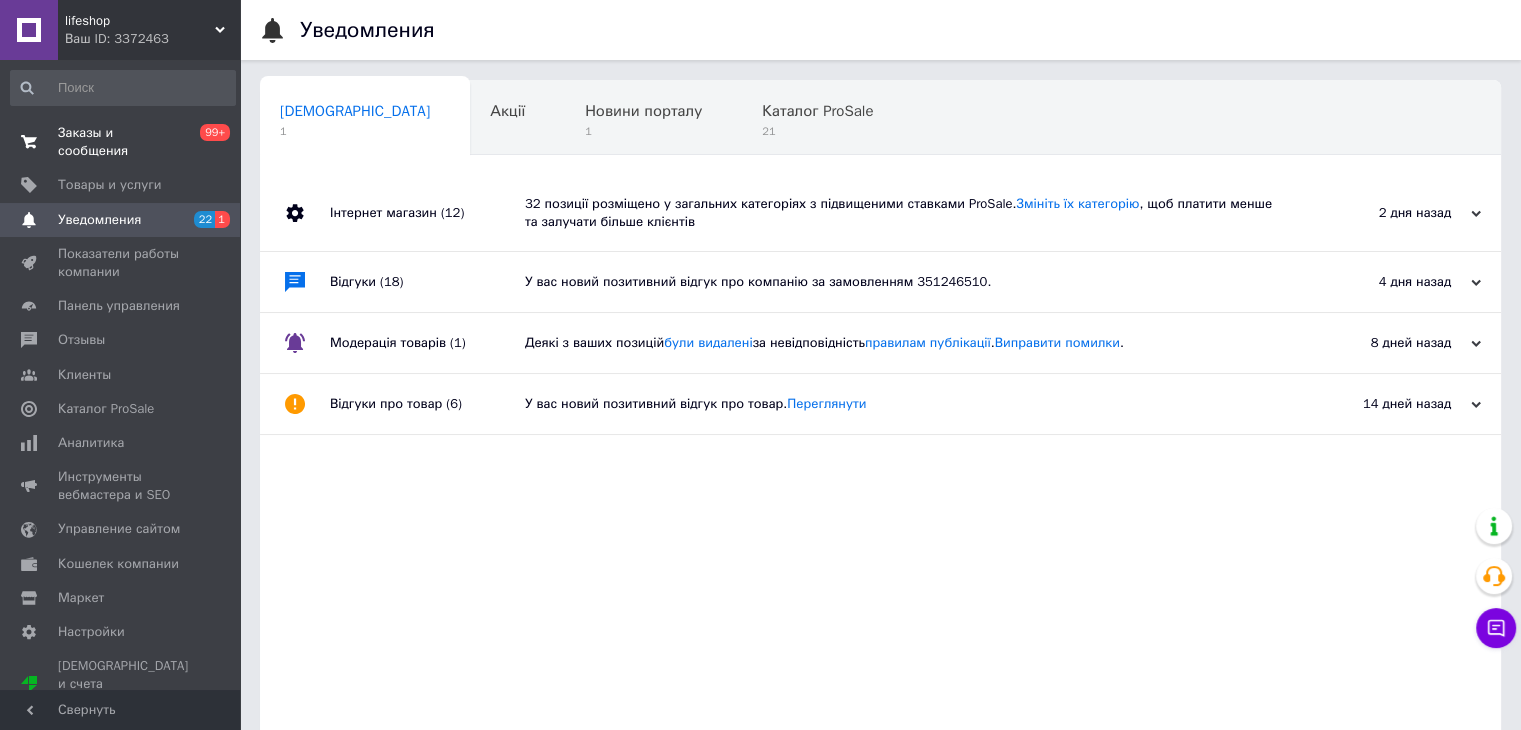 click on "Заказы и сообщения" at bounding box center [121, 142] 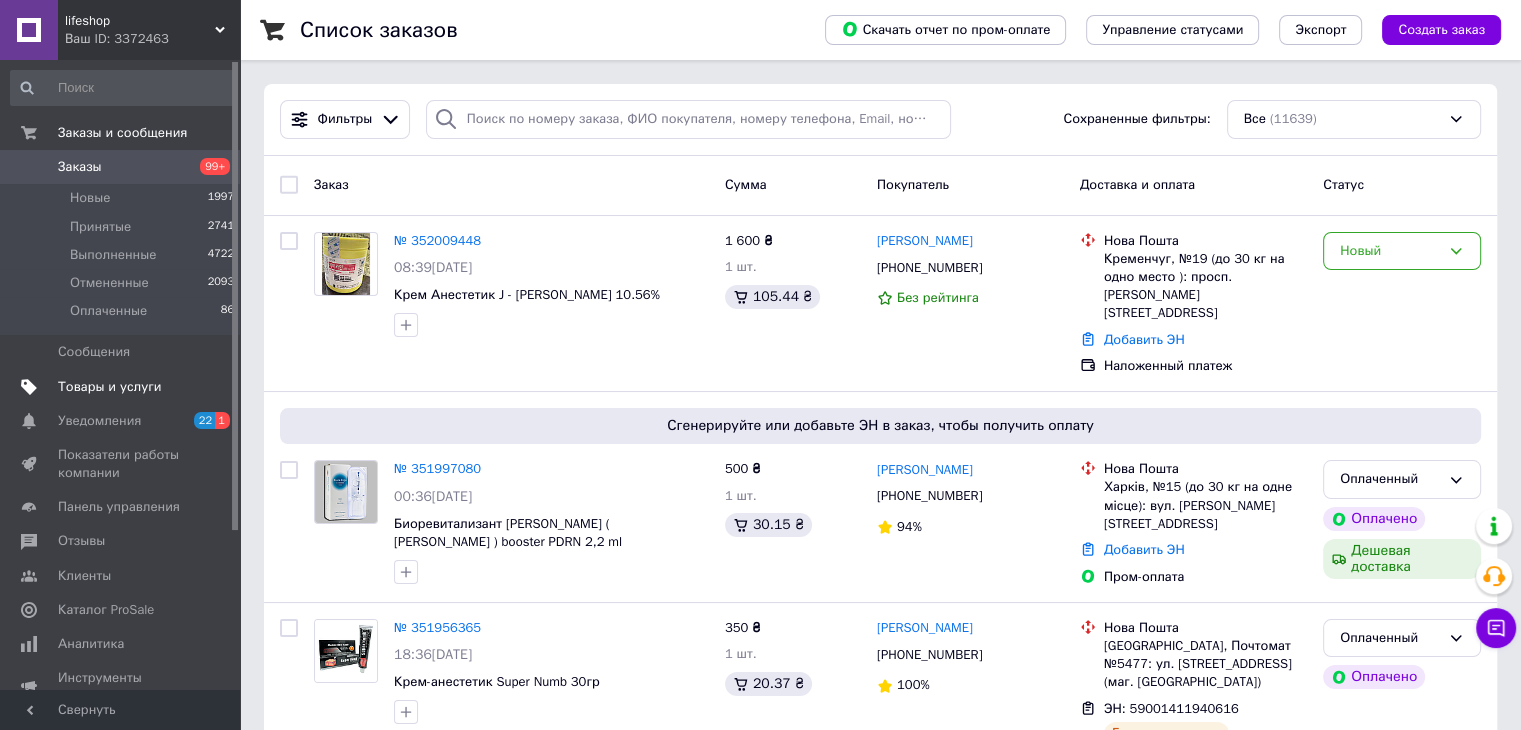 click on "Товары и услуги" at bounding box center [110, 387] 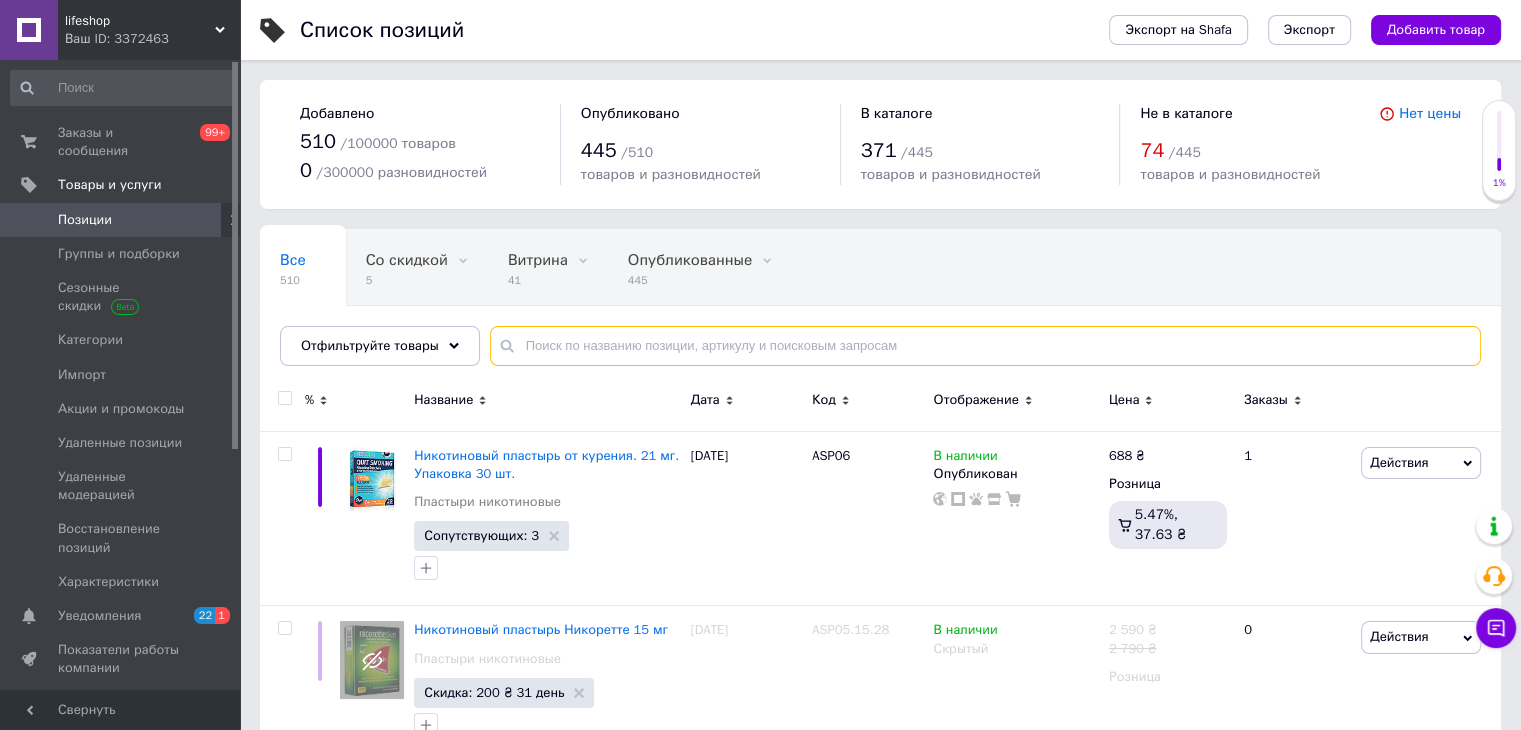 click at bounding box center (985, 346) 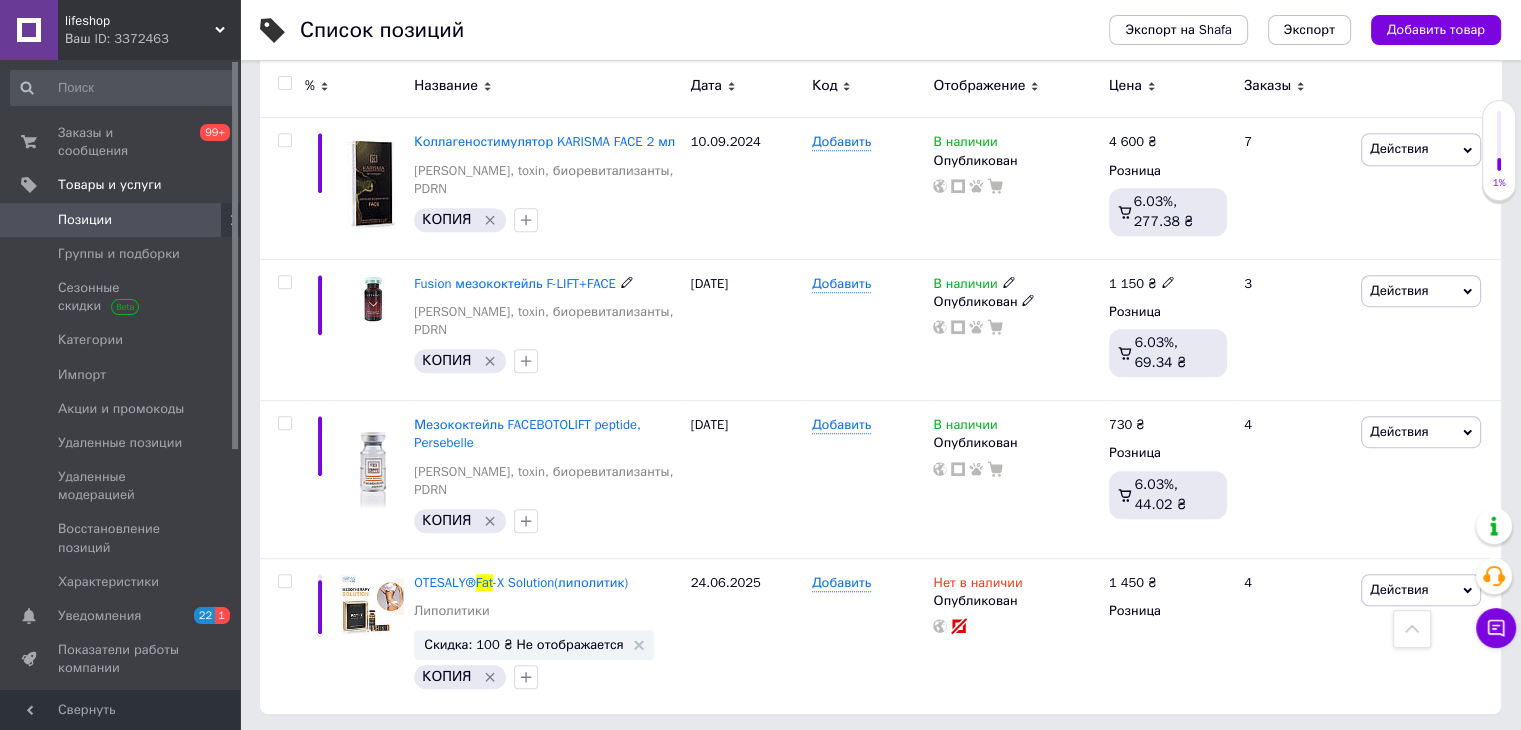 scroll, scrollTop: 1110, scrollLeft: 0, axis: vertical 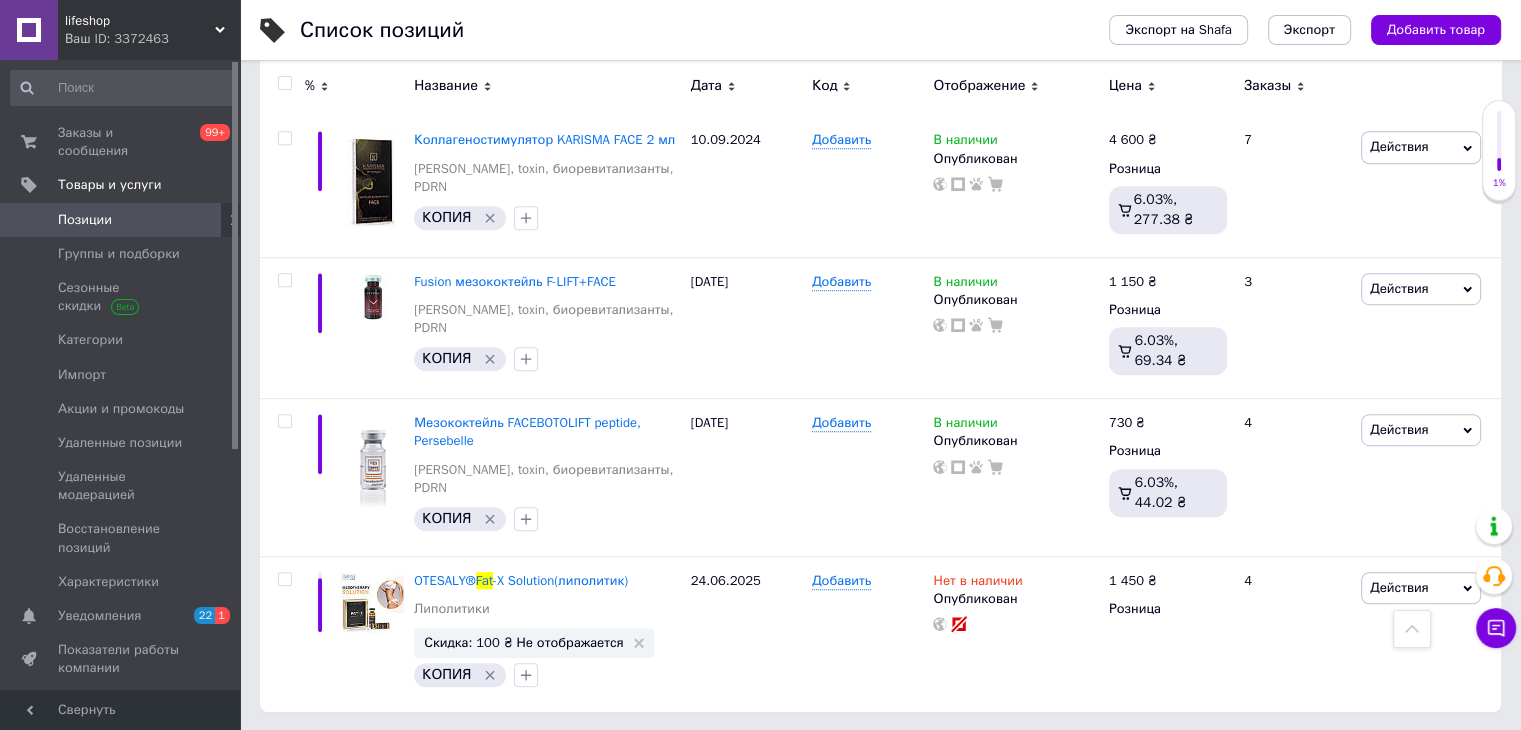 type on "Fat" 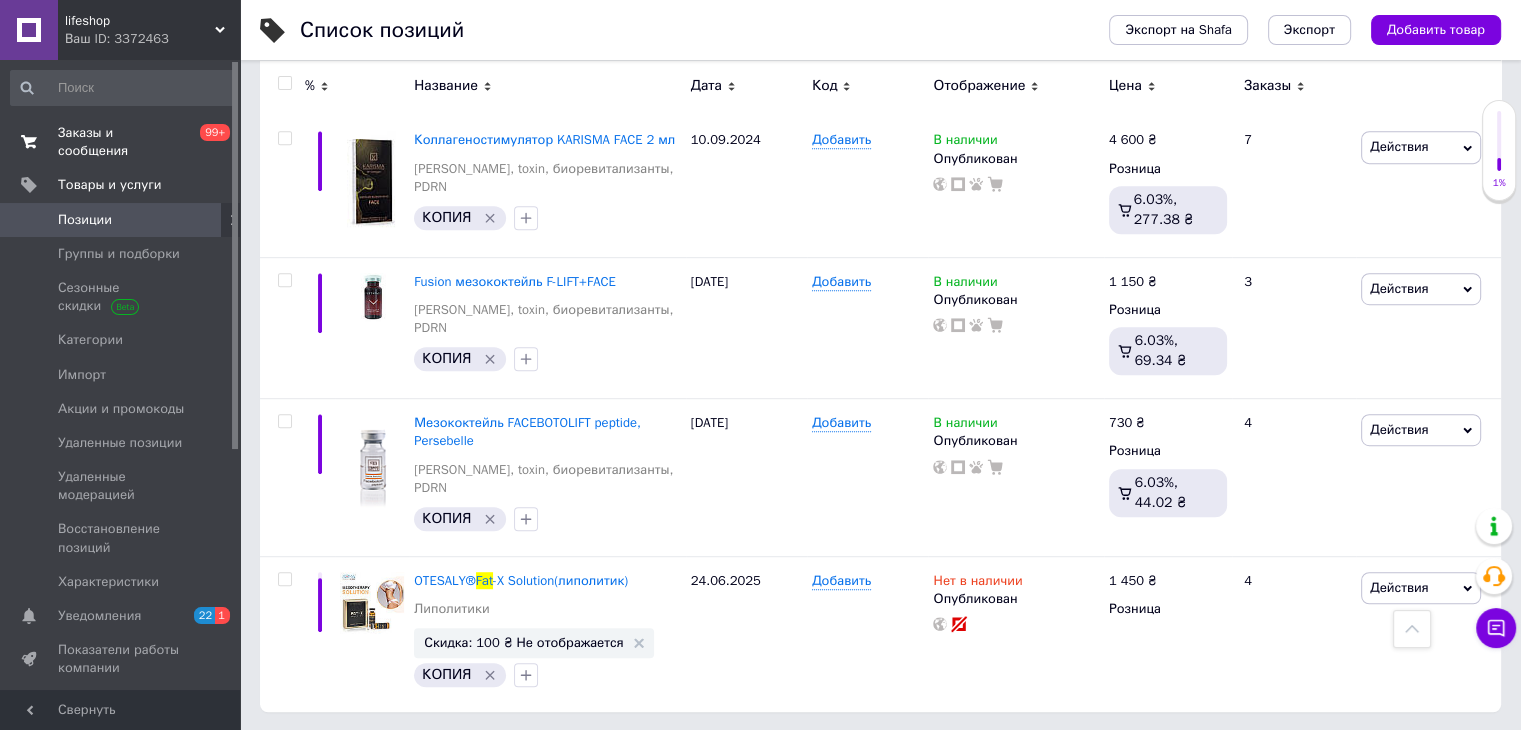 click on "Заказы и сообщения" at bounding box center [121, 142] 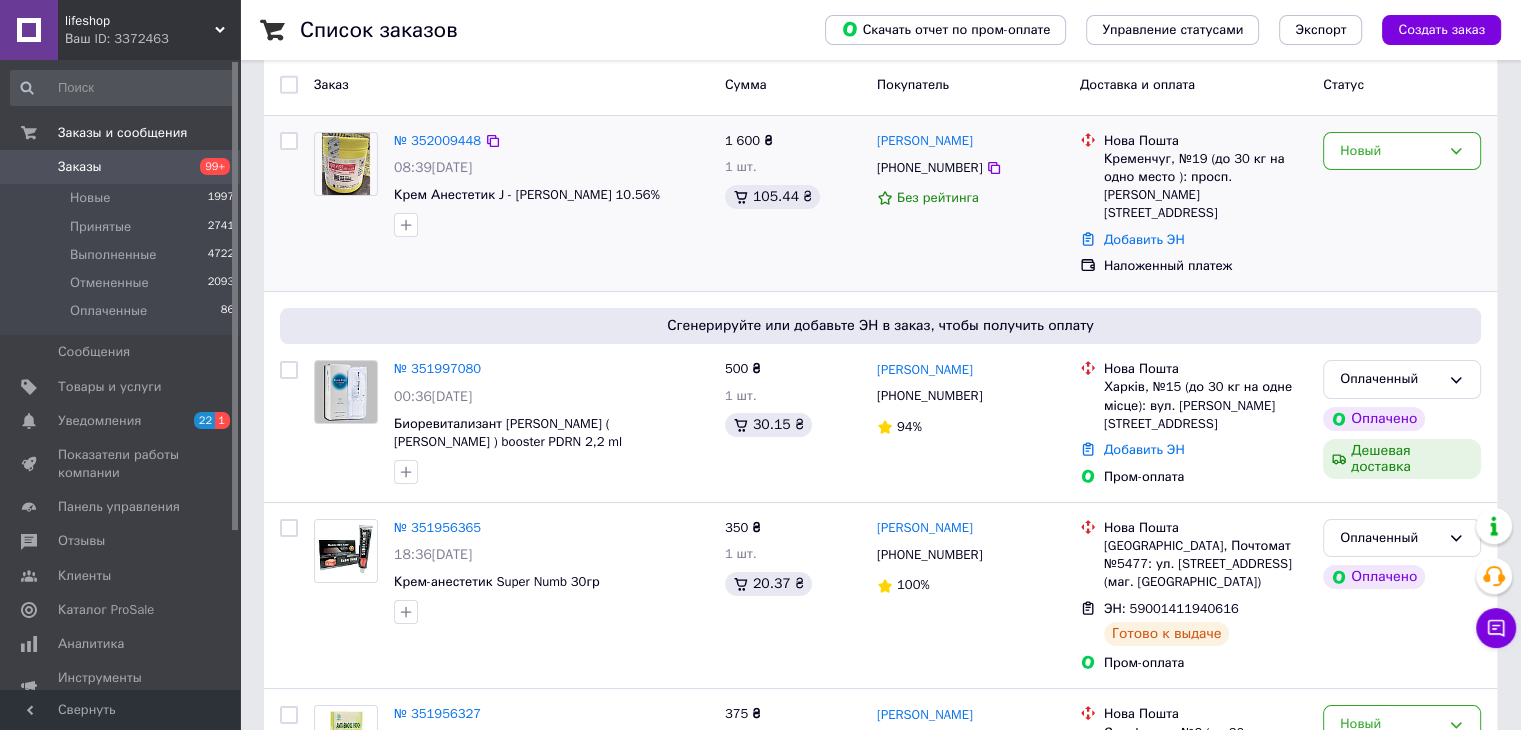 scroll, scrollTop: 0, scrollLeft: 0, axis: both 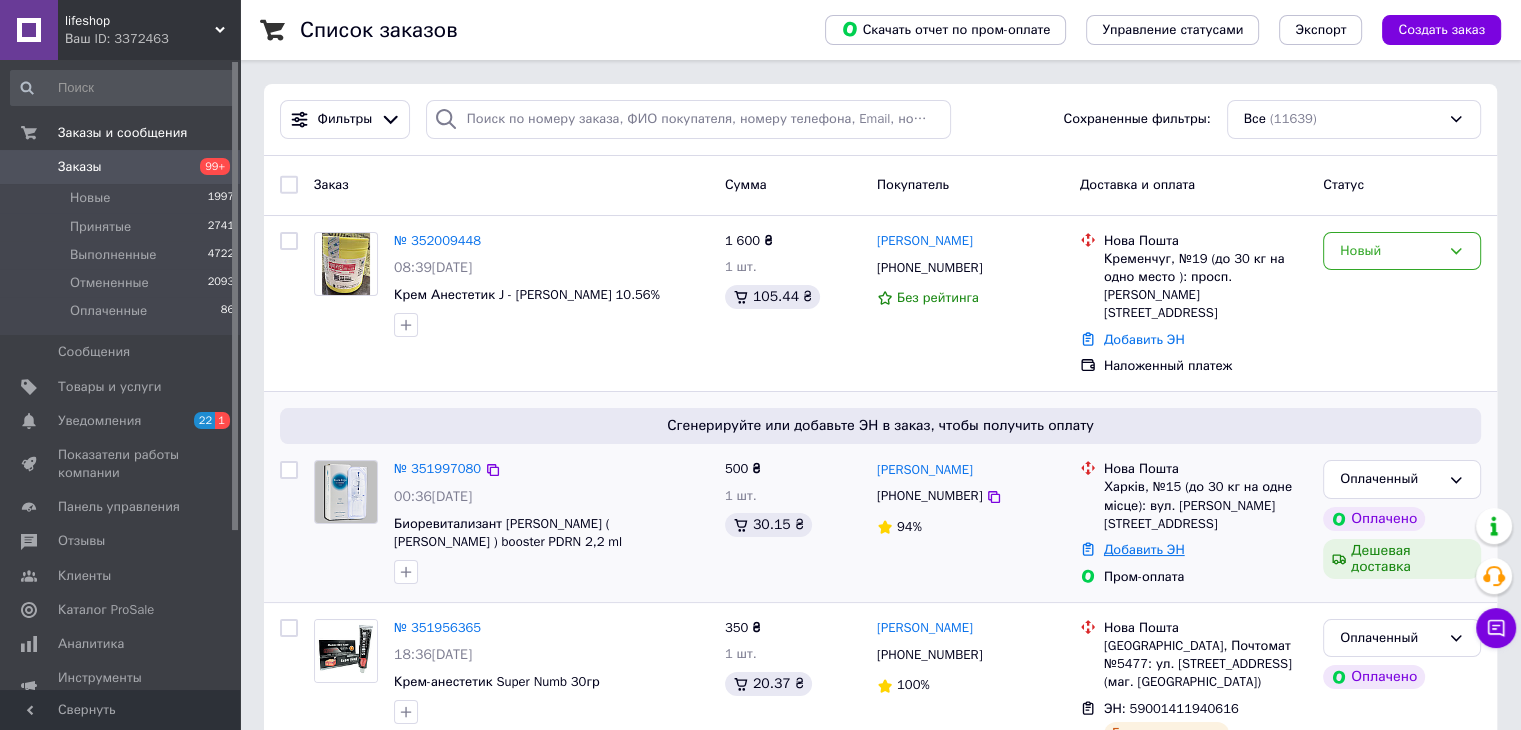 click on "Добавить ЭН" at bounding box center (1144, 549) 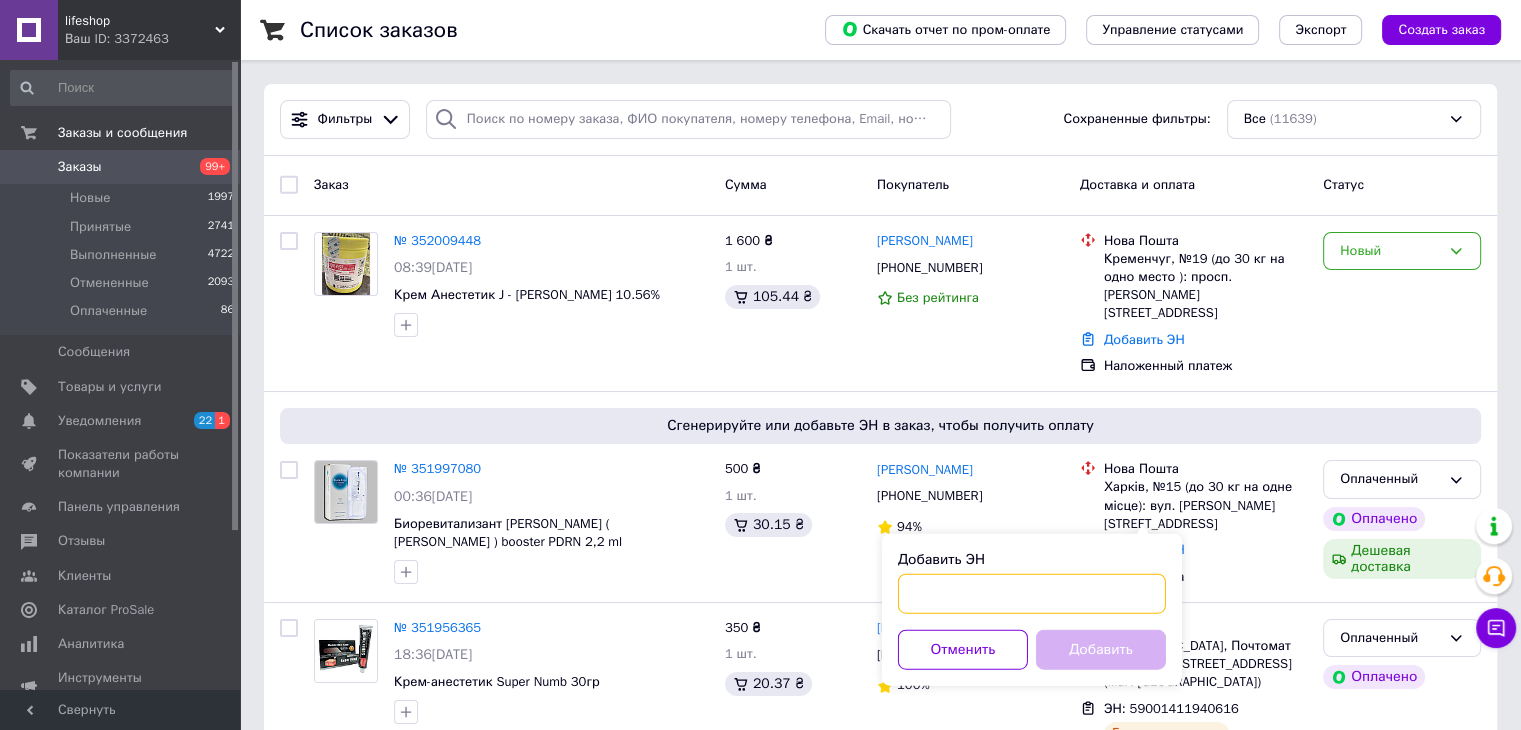 click on "Добавить ЭН" at bounding box center (1032, 594) 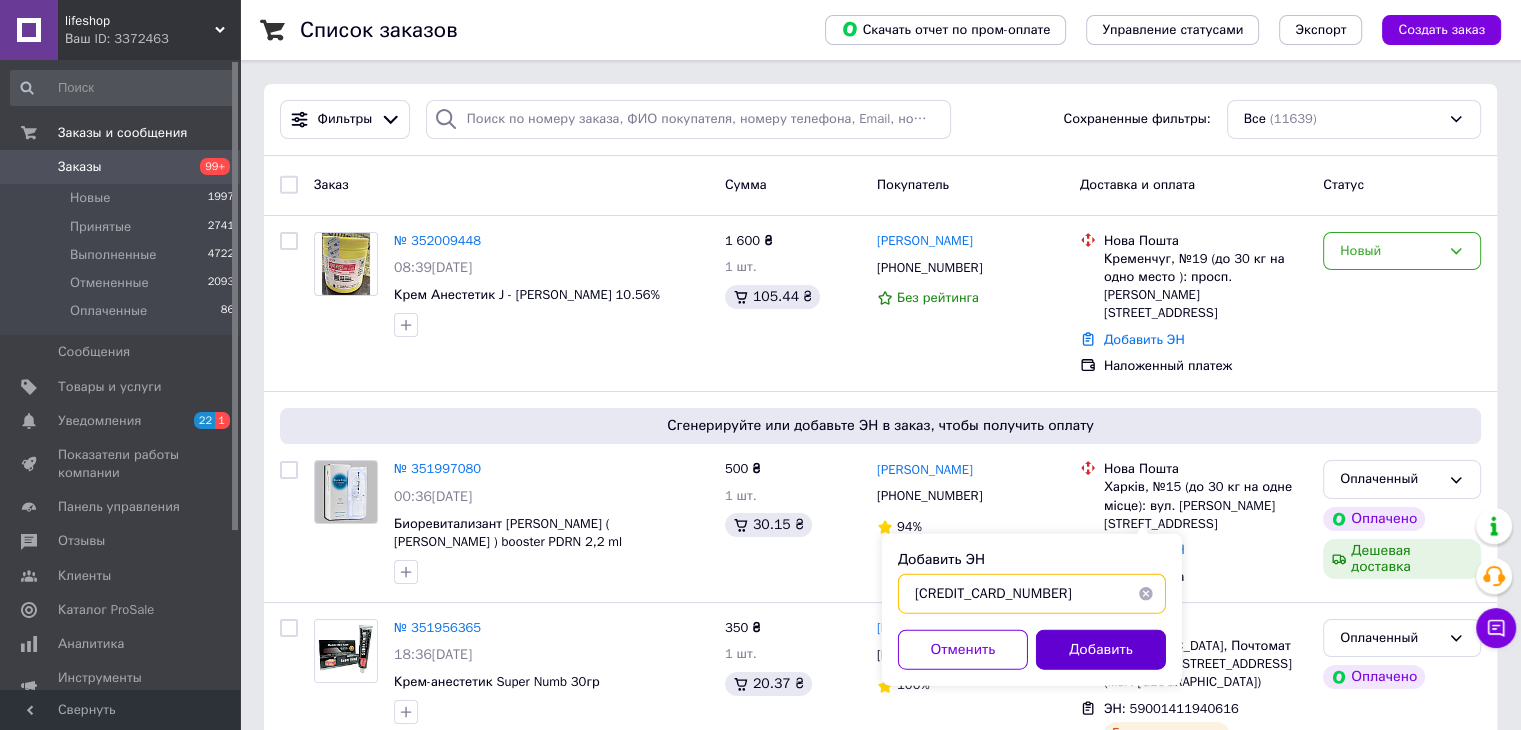 type on "59001412146191" 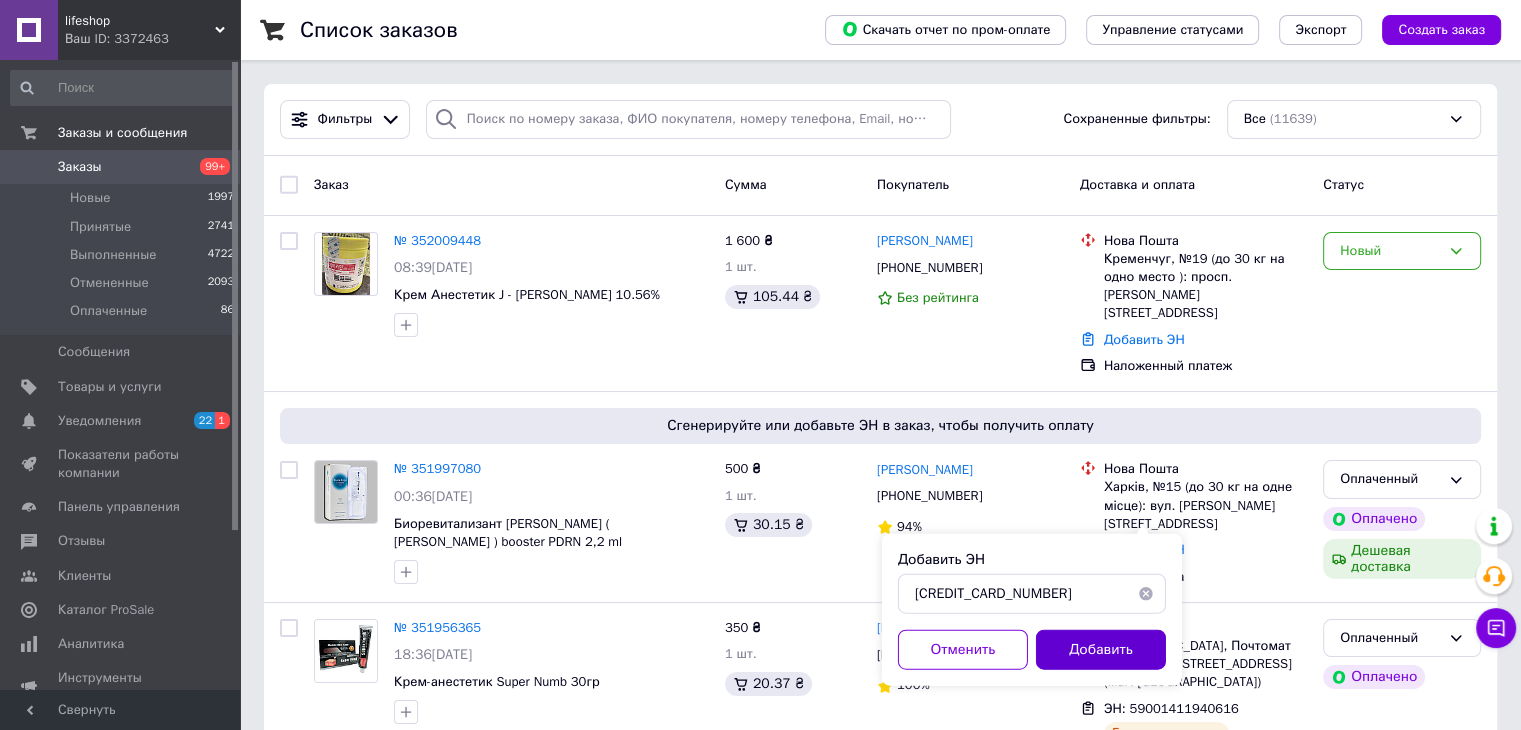 click on "Добавить" at bounding box center [1101, 650] 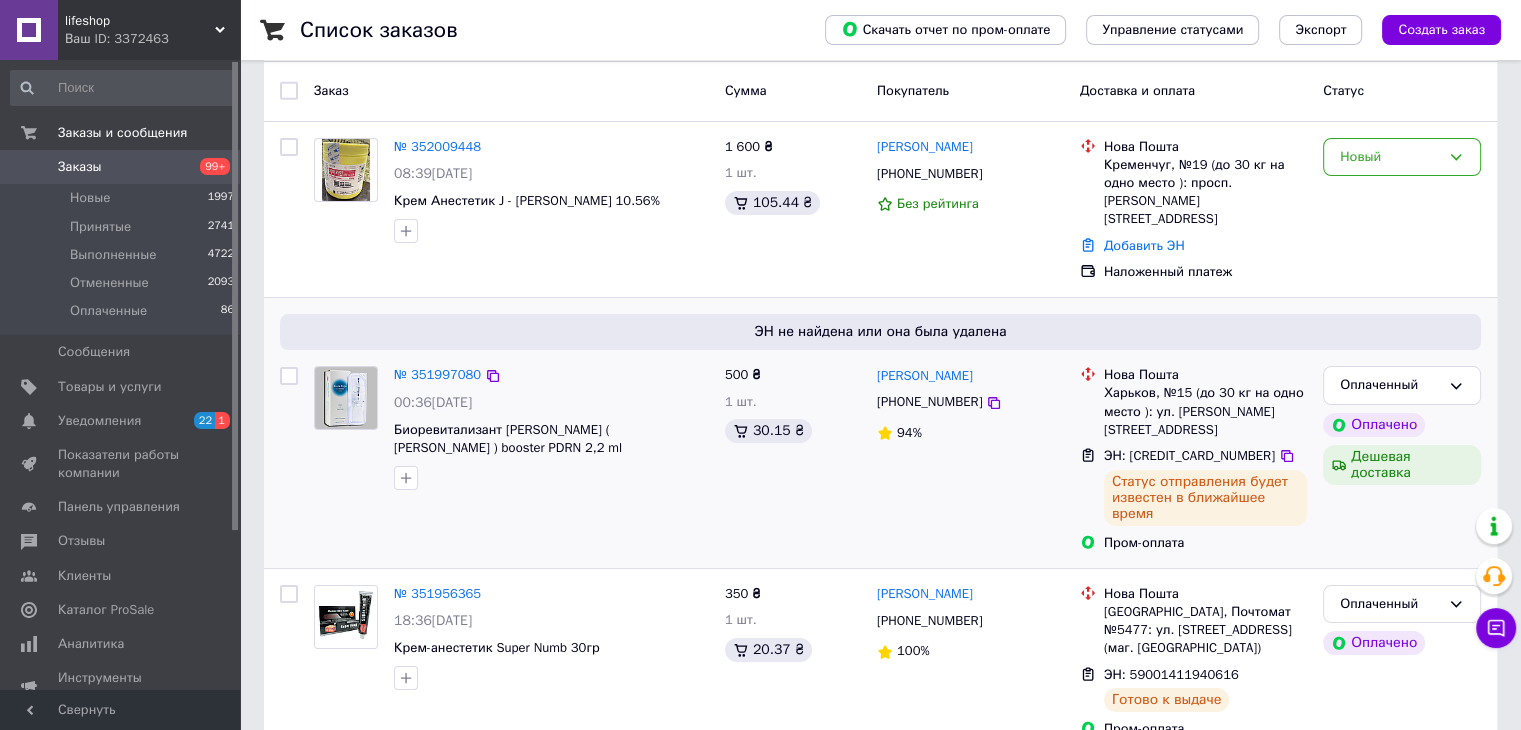scroll, scrollTop: 0, scrollLeft: 0, axis: both 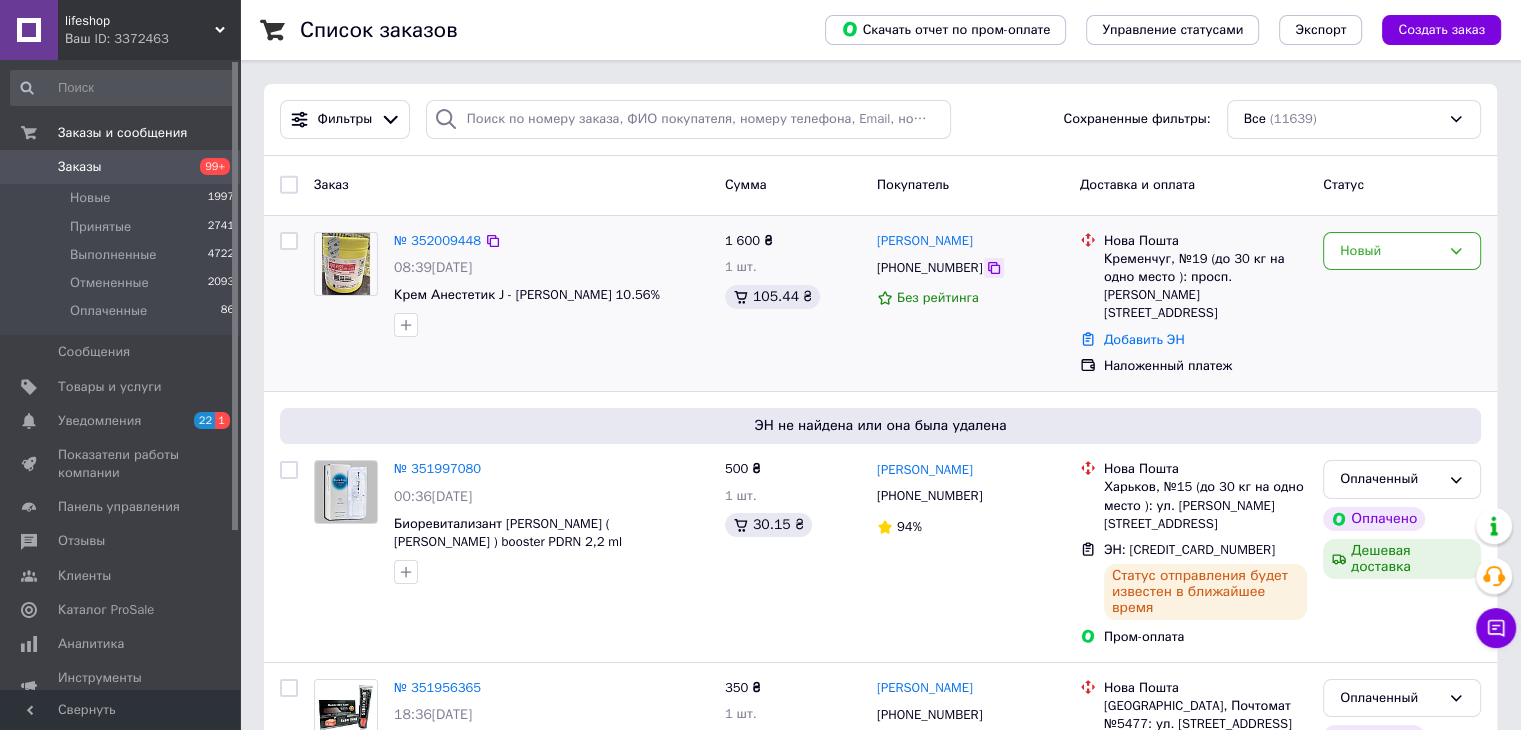 click 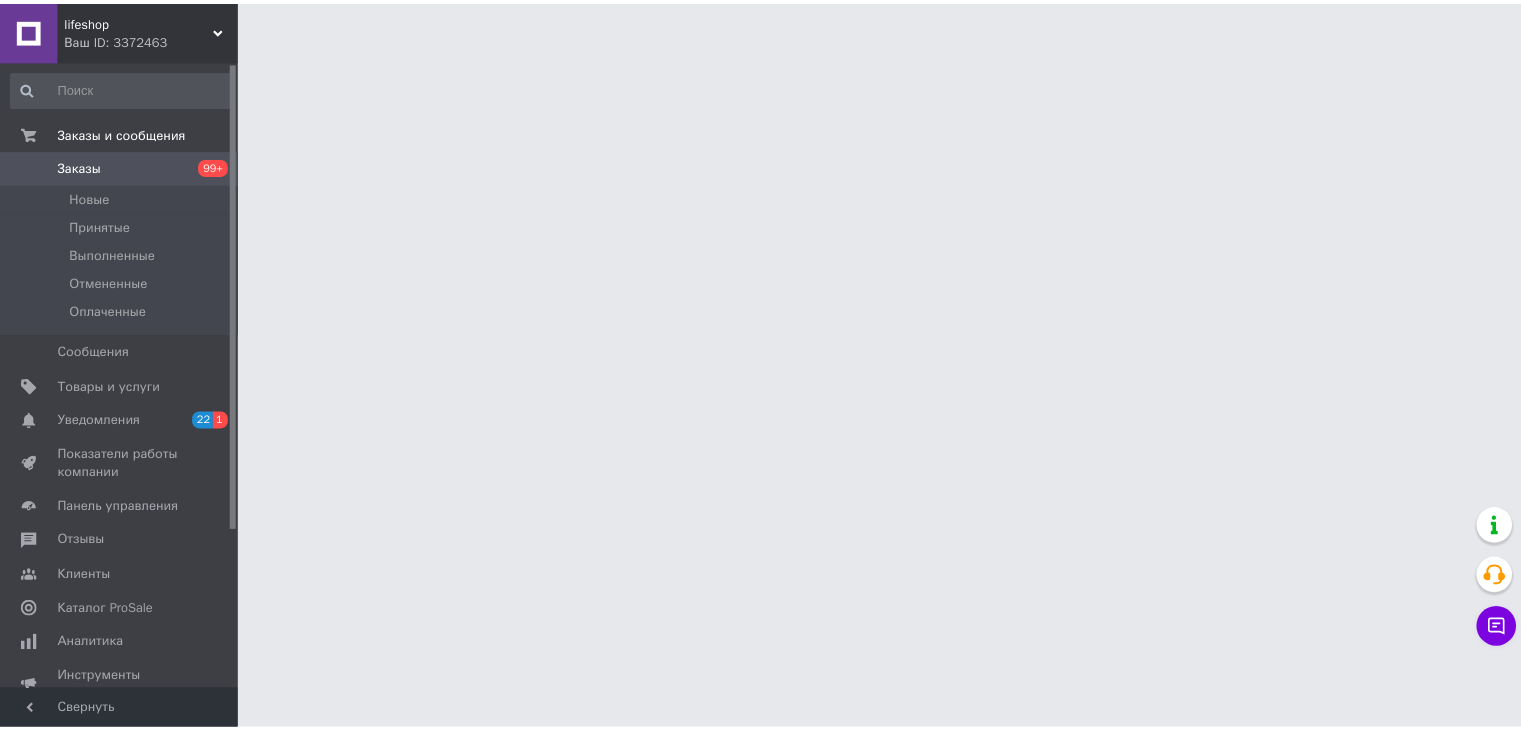 scroll, scrollTop: 0, scrollLeft: 0, axis: both 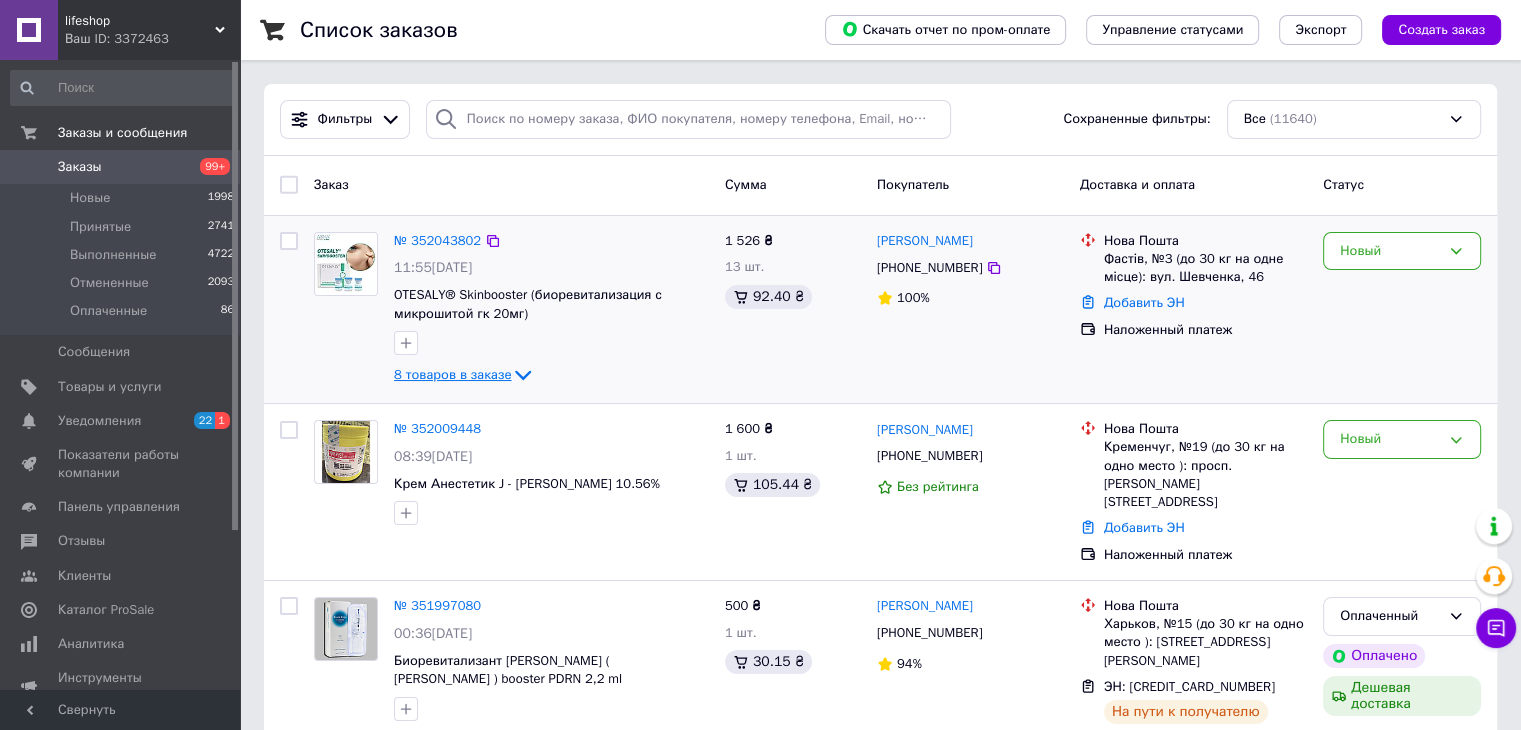 click on "8 товаров в заказе" at bounding box center (452, 374) 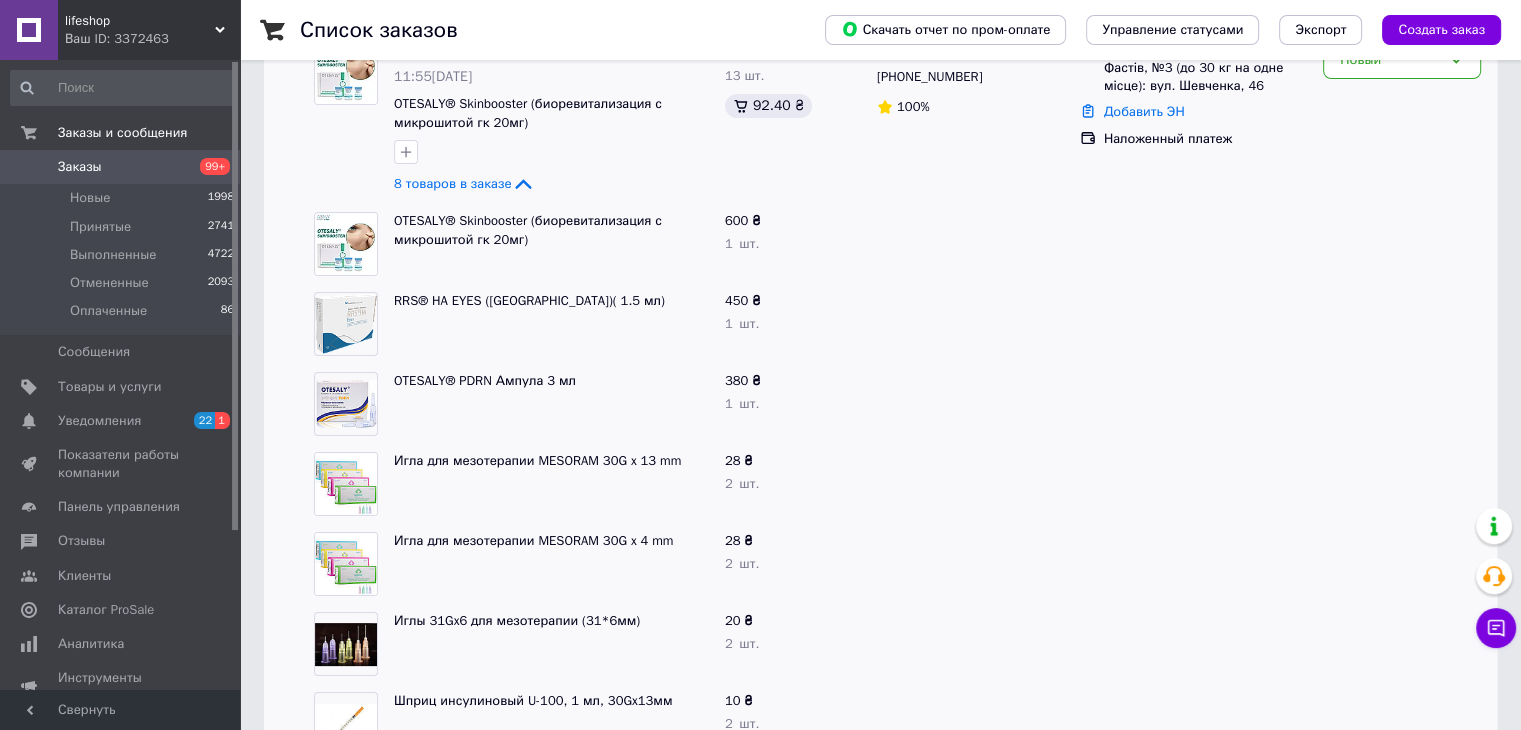 scroll, scrollTop: 200, scrollLeft: 0, axis: vertical 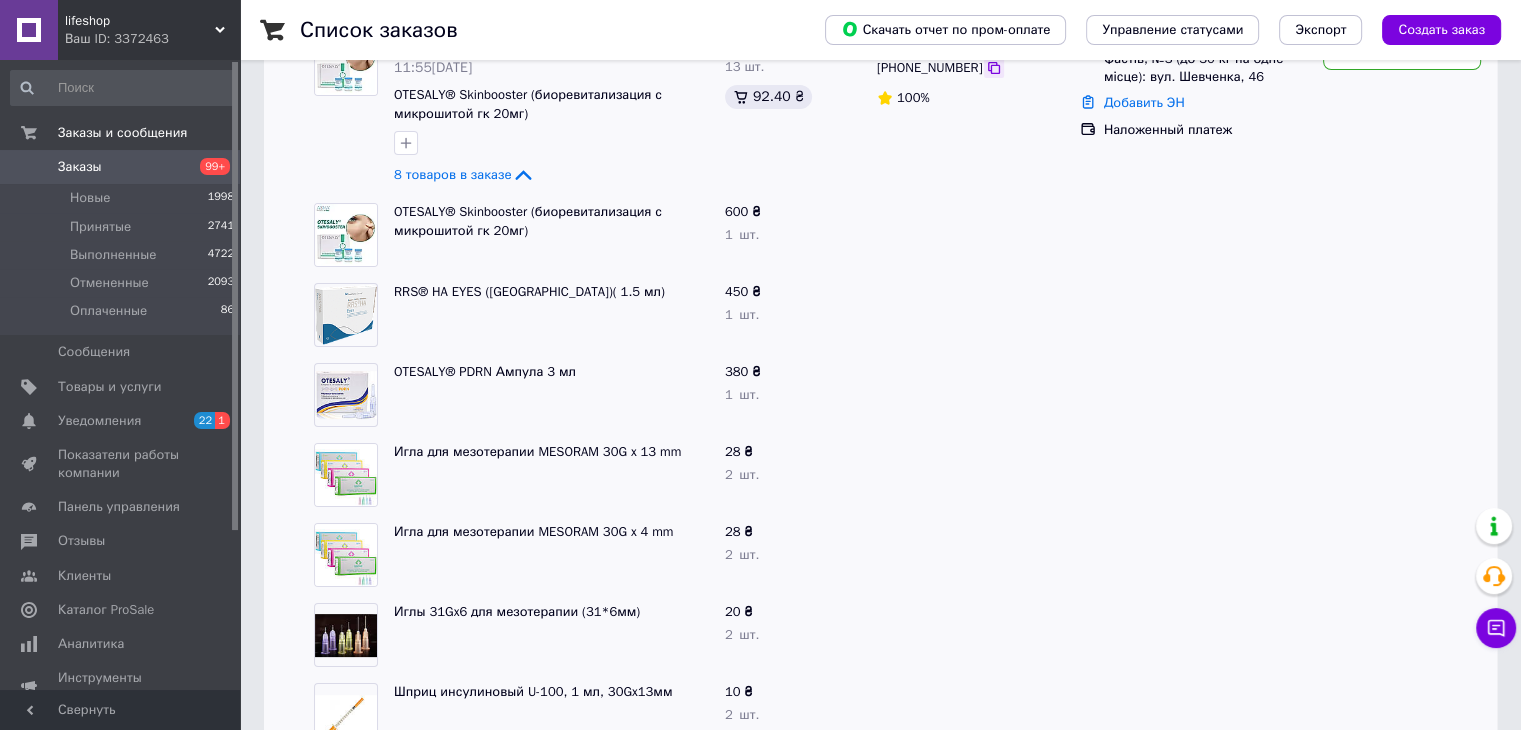 click 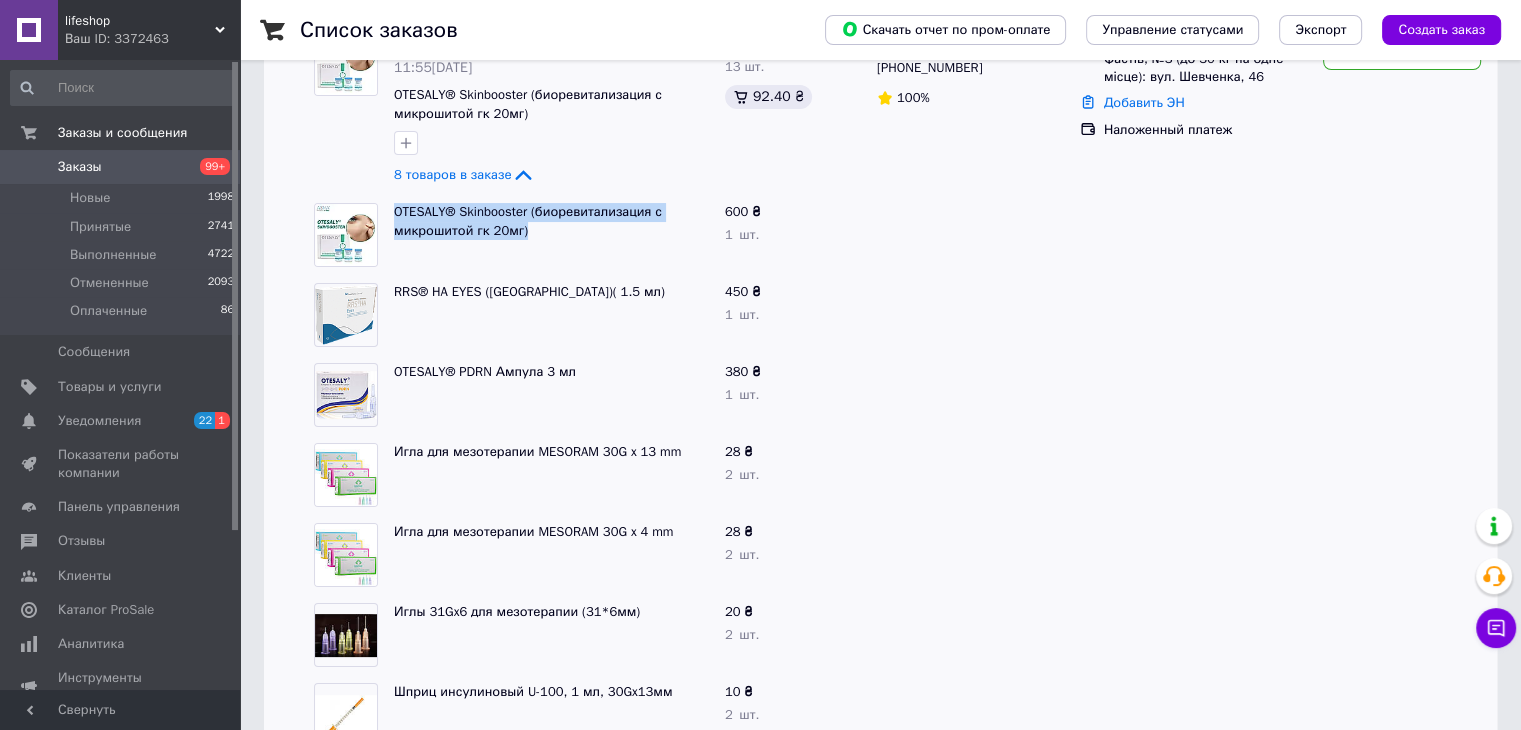 drag, startPoint x: 541, startPoint y: 233, endPoint x: 391, endPoint y: 202, distance: 153.16985 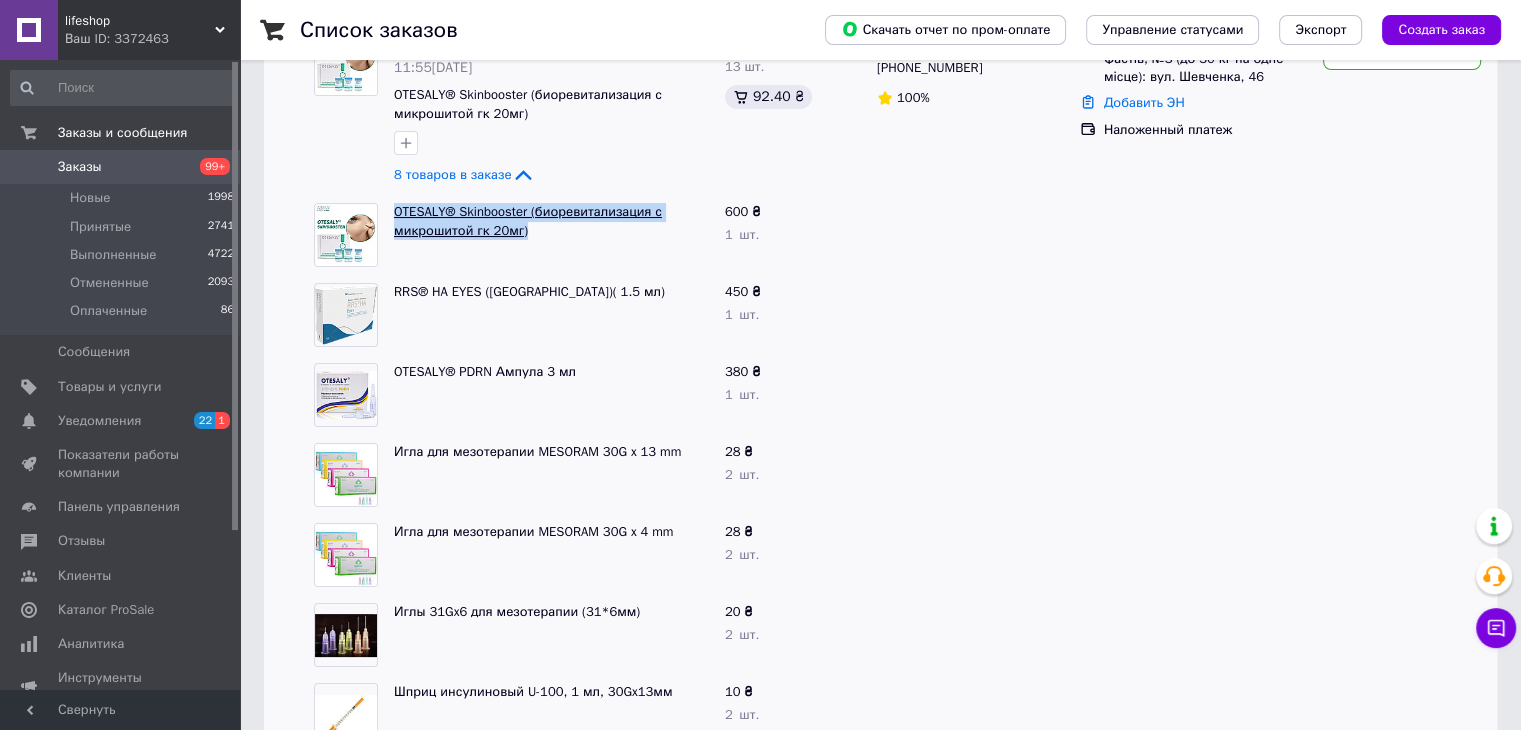 copy on "OTESALY® Skinbooster (биоревитализация с микрошитой гк 20мг)" 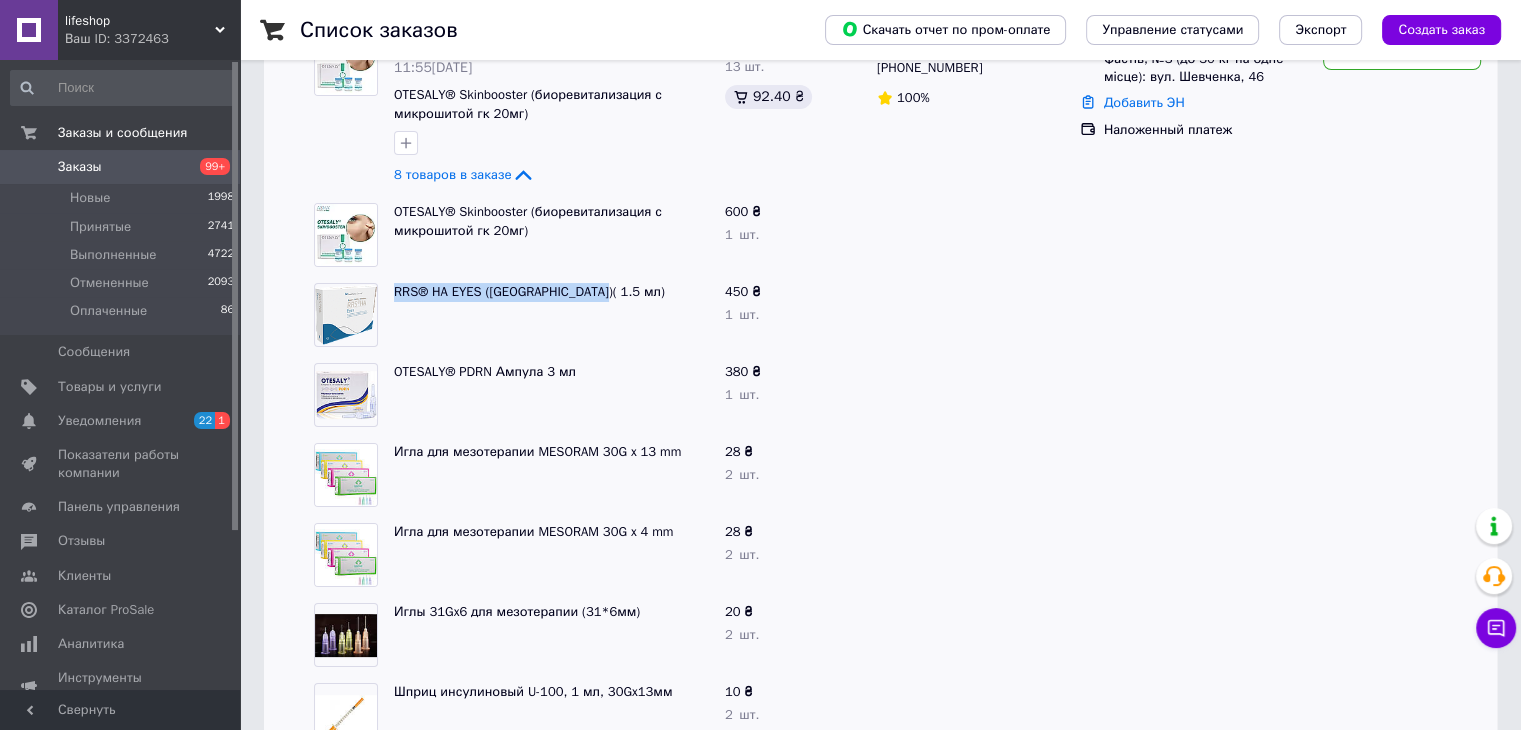 drag, startPoint x: 604, startPoint y: 291, endPoint x: 392, endPoint y: 290, distance: 212.00237 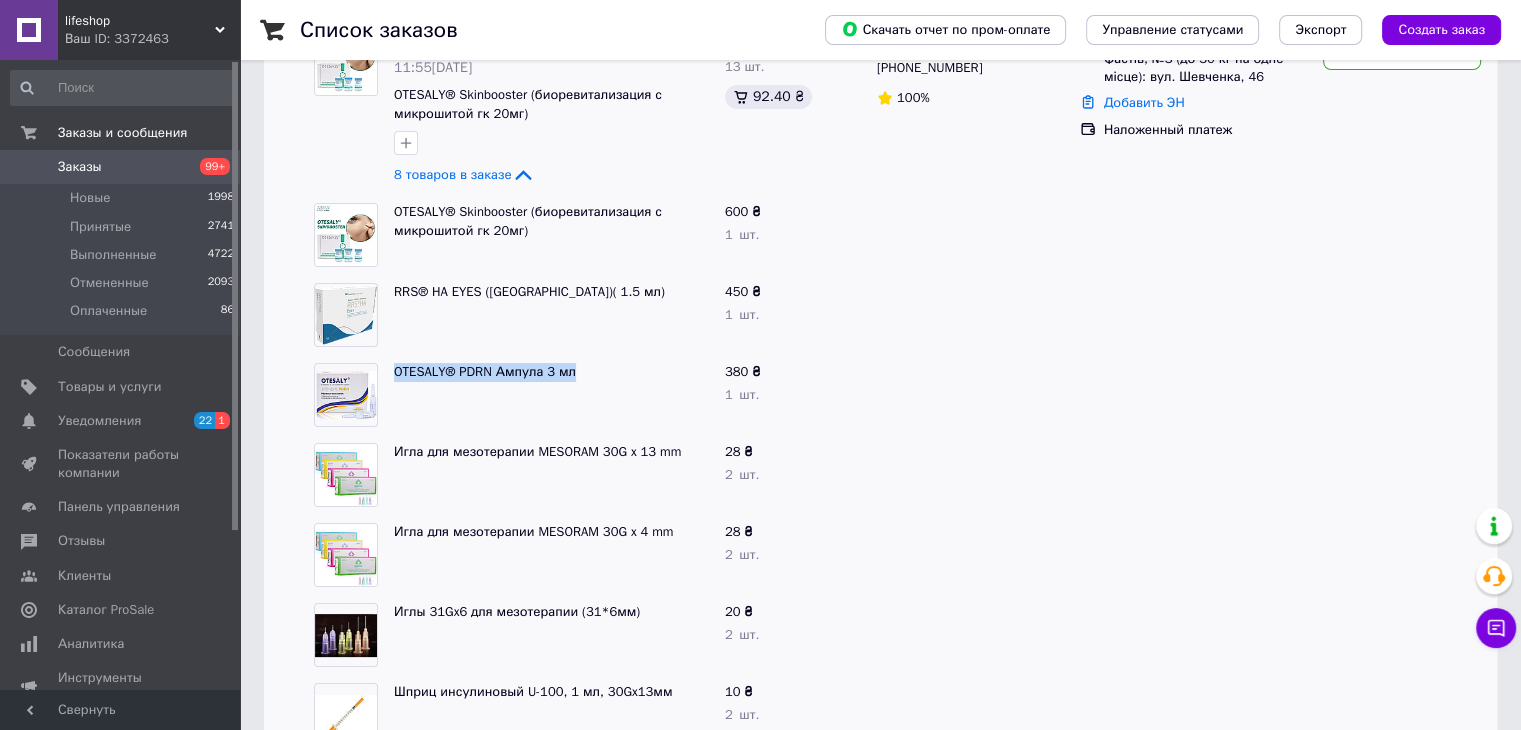 drag, startPoint x: 586, startPoint y: 375, endPoint x: 392, endPoint y: 384, distance: 194.20865 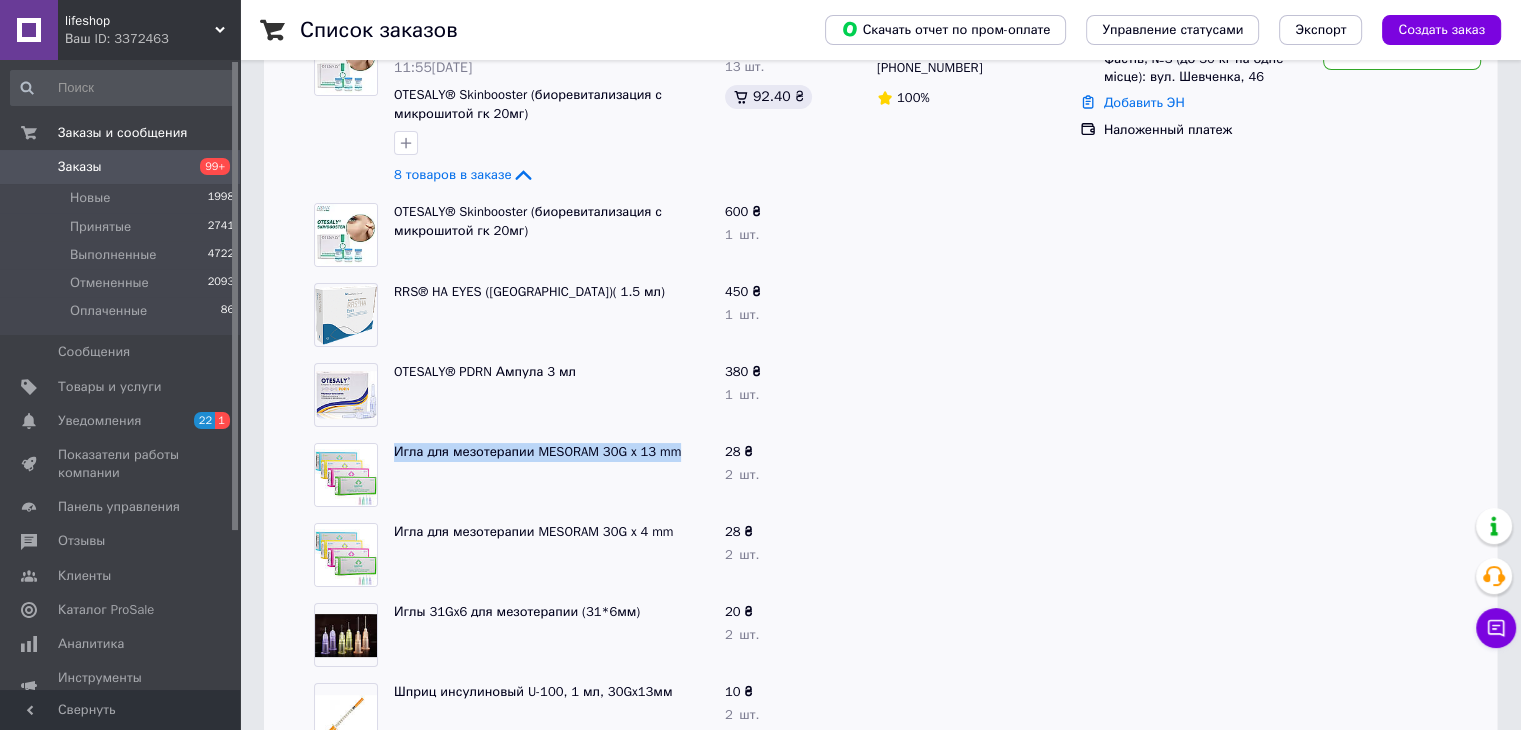 drag, startPoint x: 684, startPoint y: 459, endPoint x: 392, endPoint y: 464, distance: 292.04282 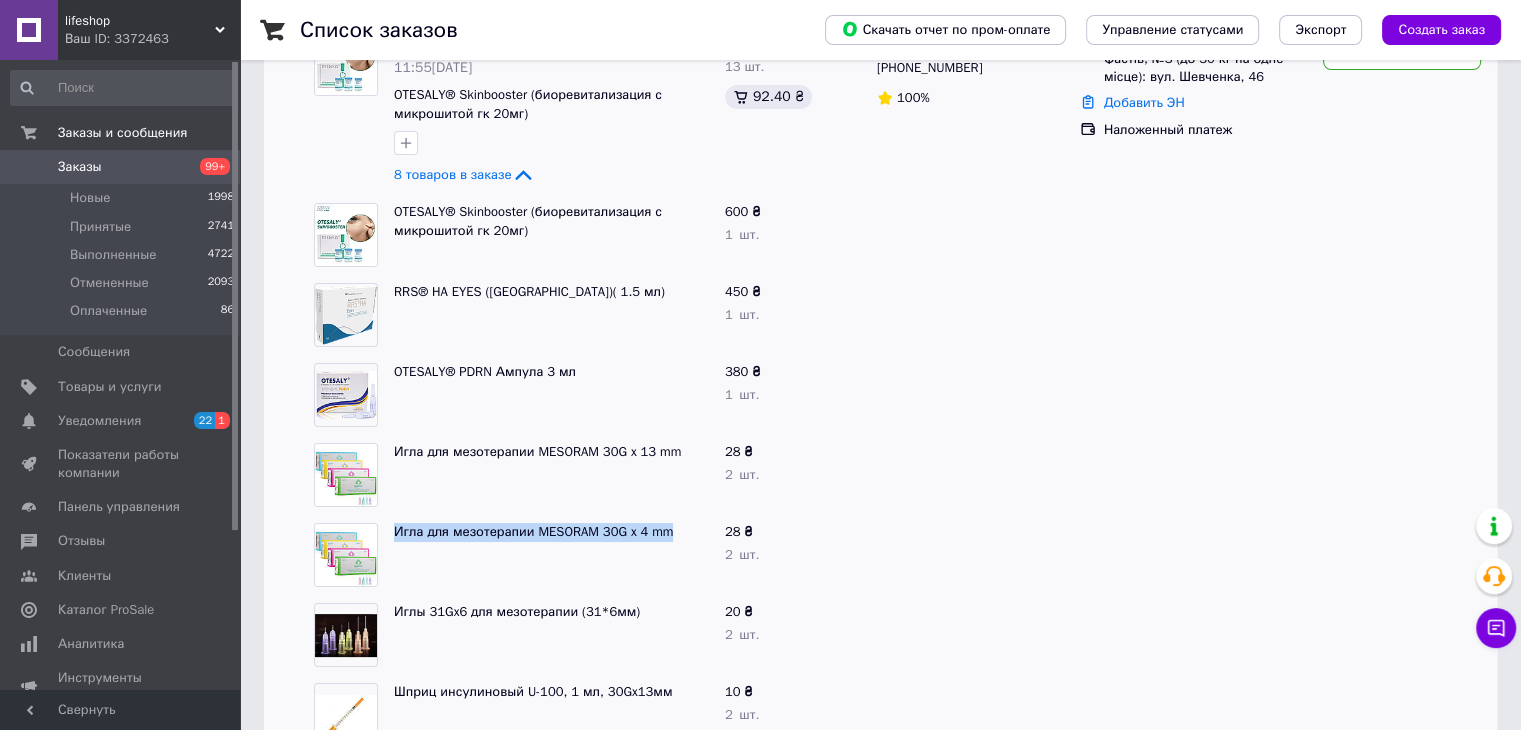 drag, startPoint x: 681, startPoint y: 536, endPoint x: 391, endPoint y: 539, distance: 290.0155 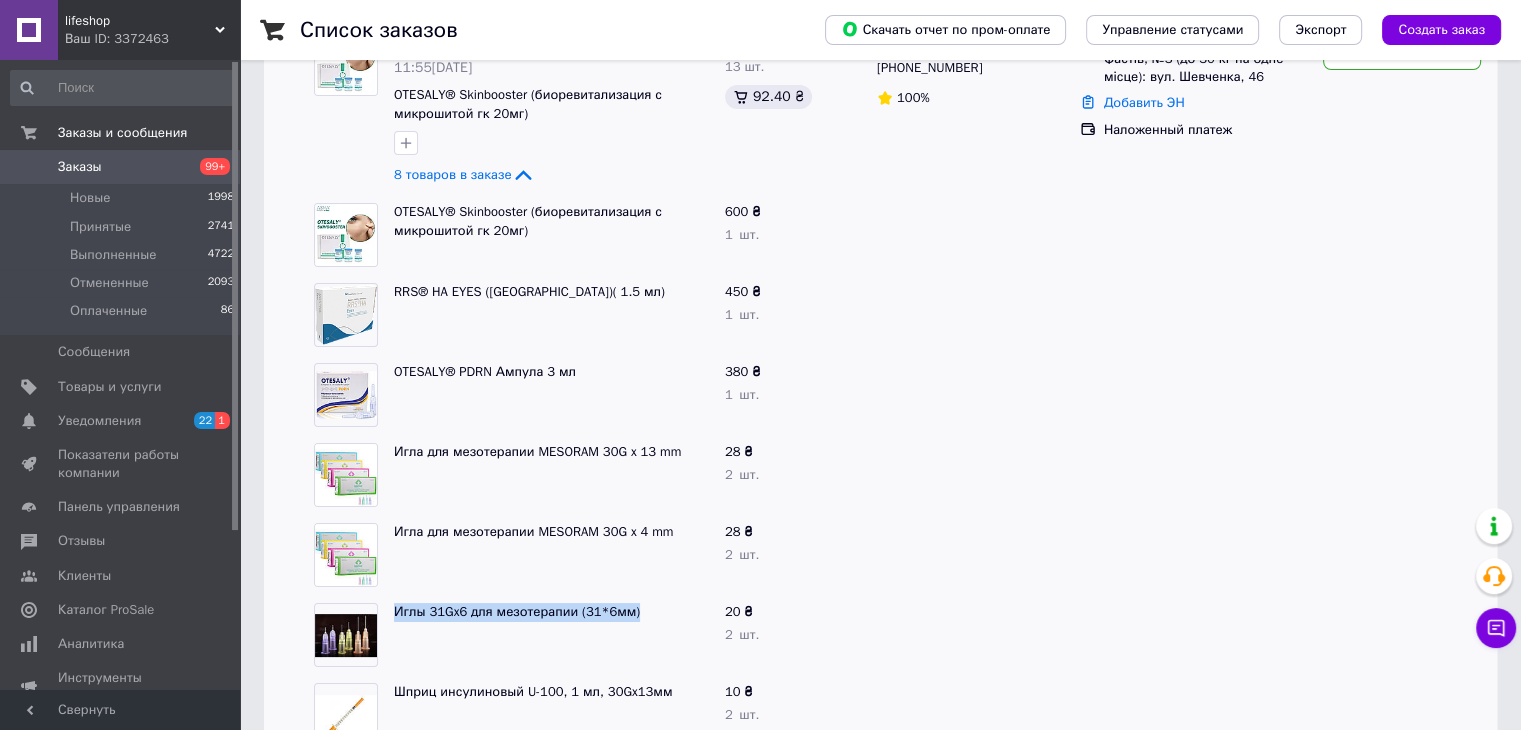 drag, startPoint x: 647, startPoint y: 614, endPoint x: 392, endPoint y: 618, distance: 255.03137 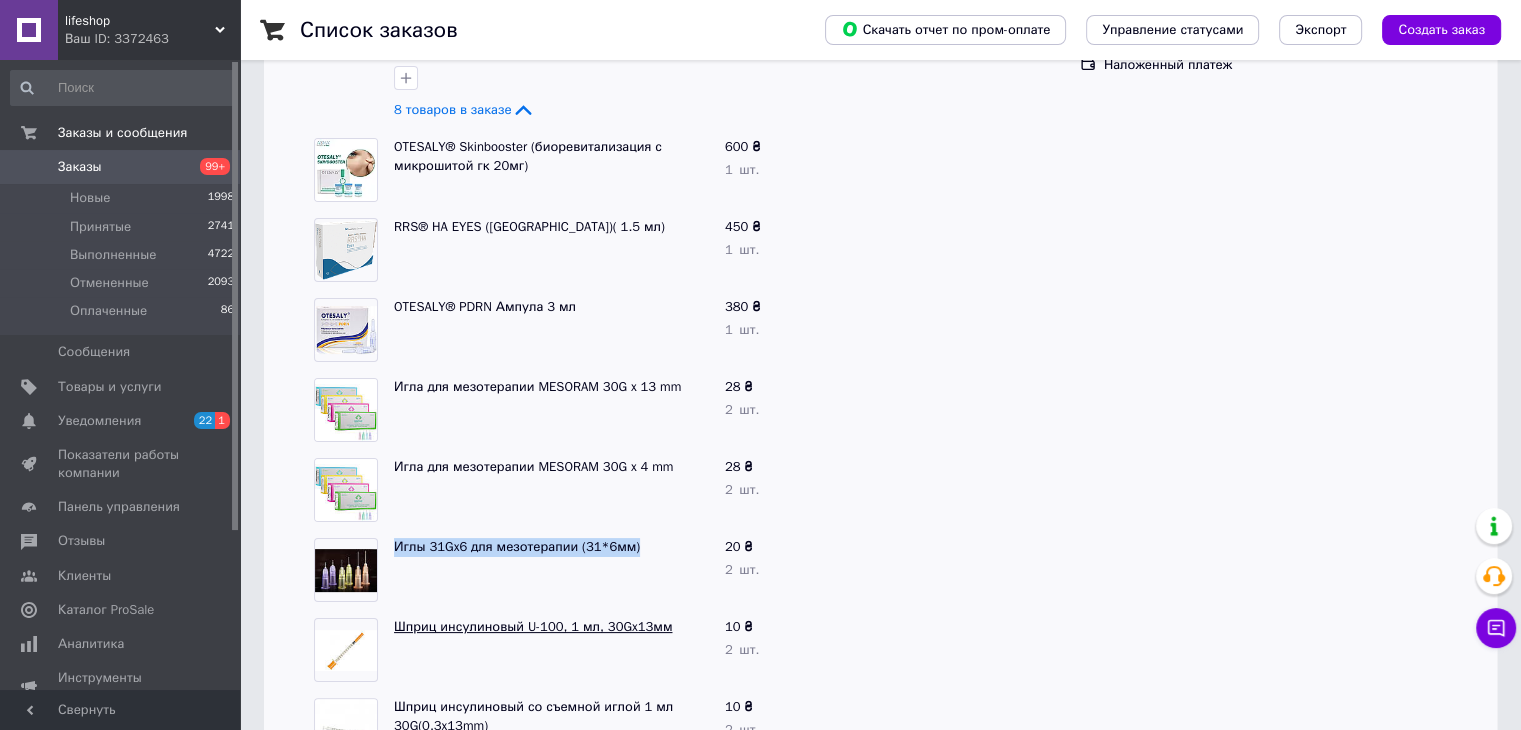 scroll, scrollTop: 300, scrollLeft: 0, axis: vertical 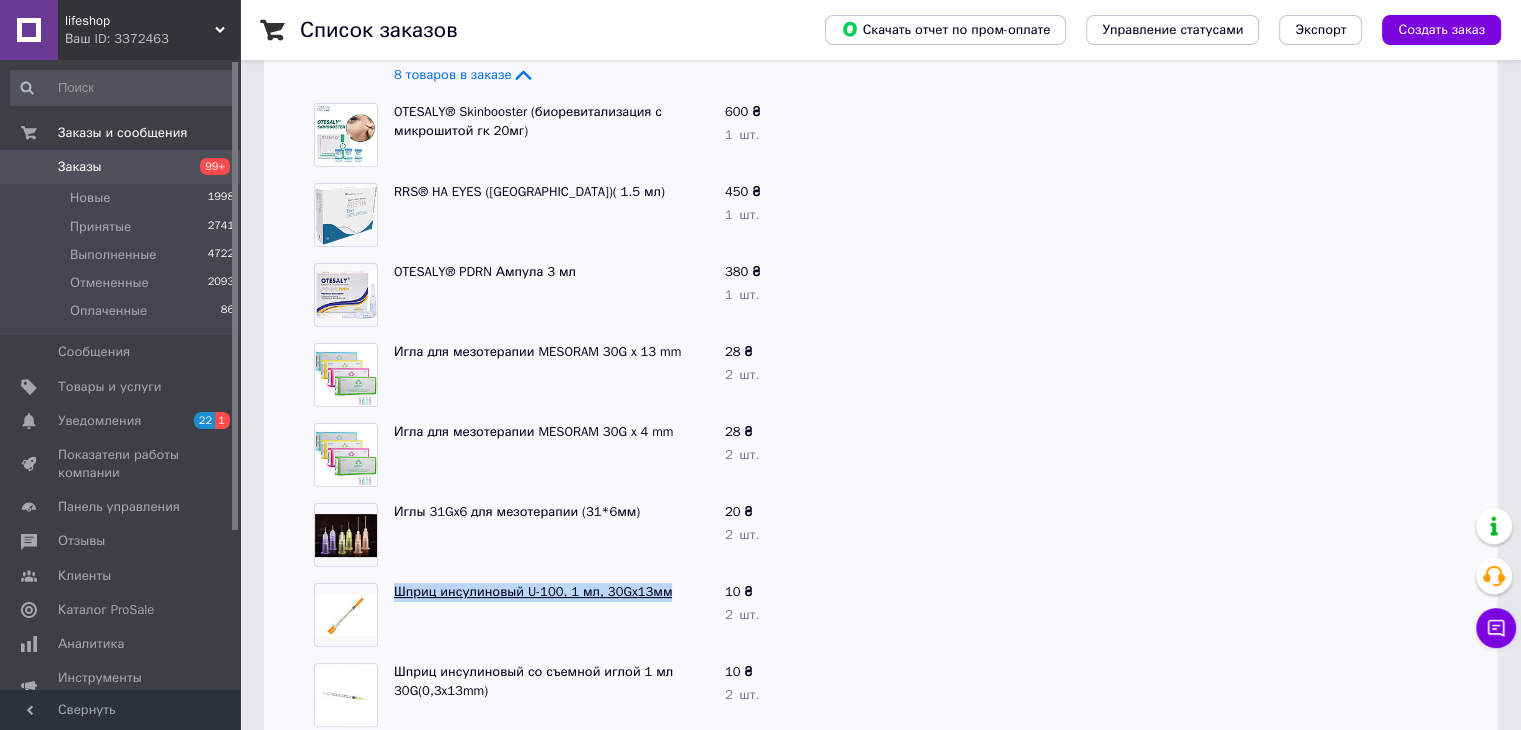 drag, startPoint x: 676, startPoint y: 597, endPoint x: 397, endPoint y: 593, distance: 279.0287 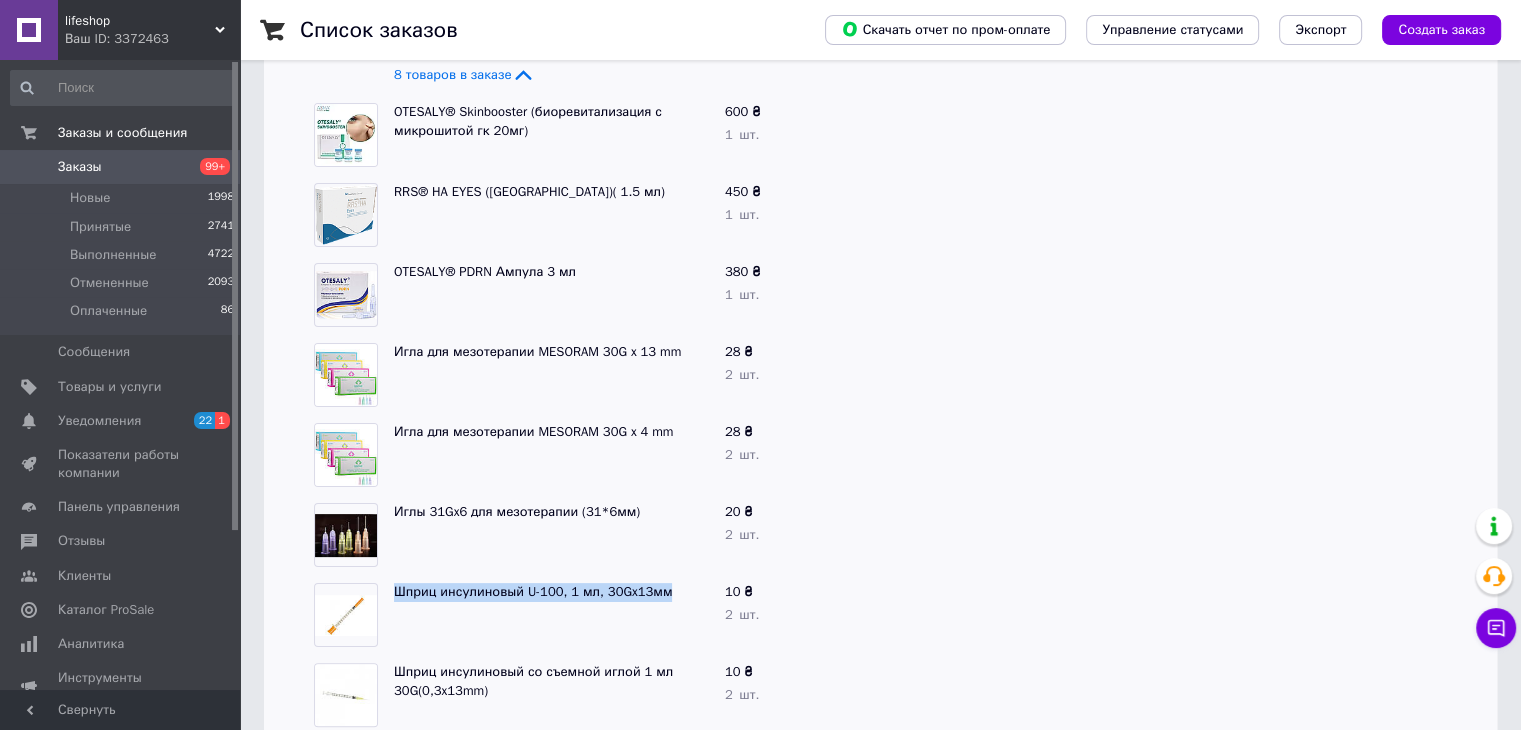 copy on "Шприц инсулиновый U-100, 1 мл, 30Gx13мм" 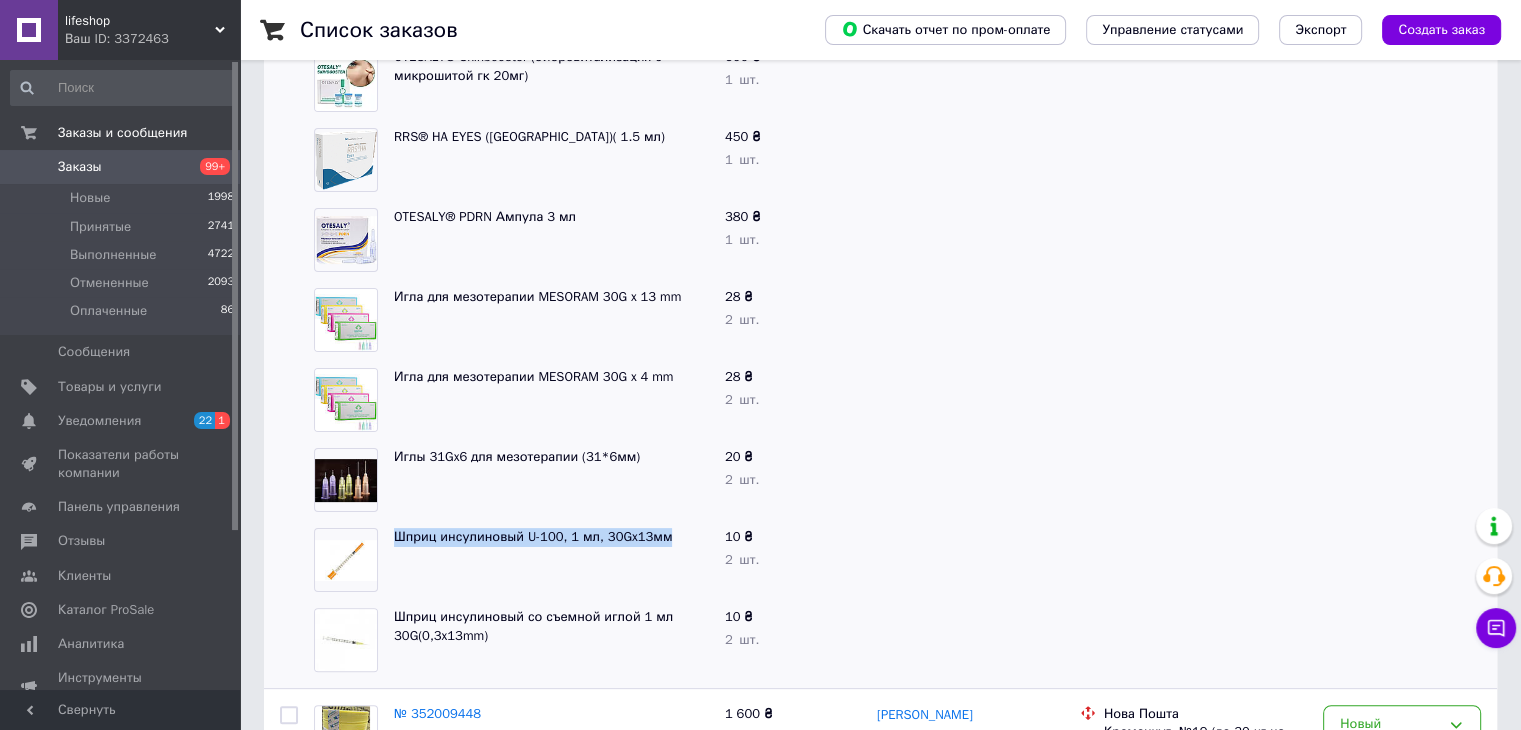 scroll, scrollTop: 400, scrollLeft: 0, axis: vertical 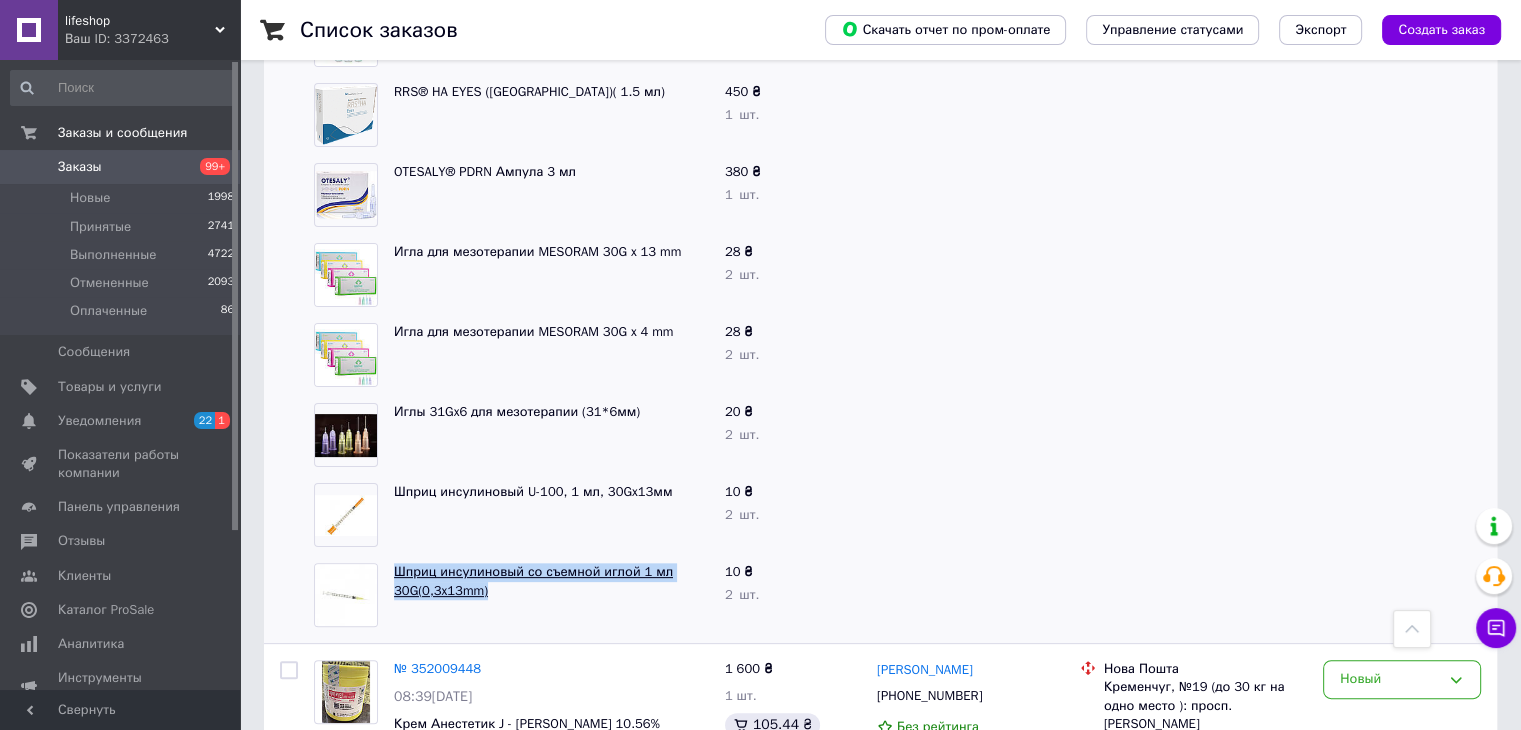 drag, startPoint x: 496, startPoint y: 589, endPoint x: 397, endPoint y: 562, distance: 102.61579 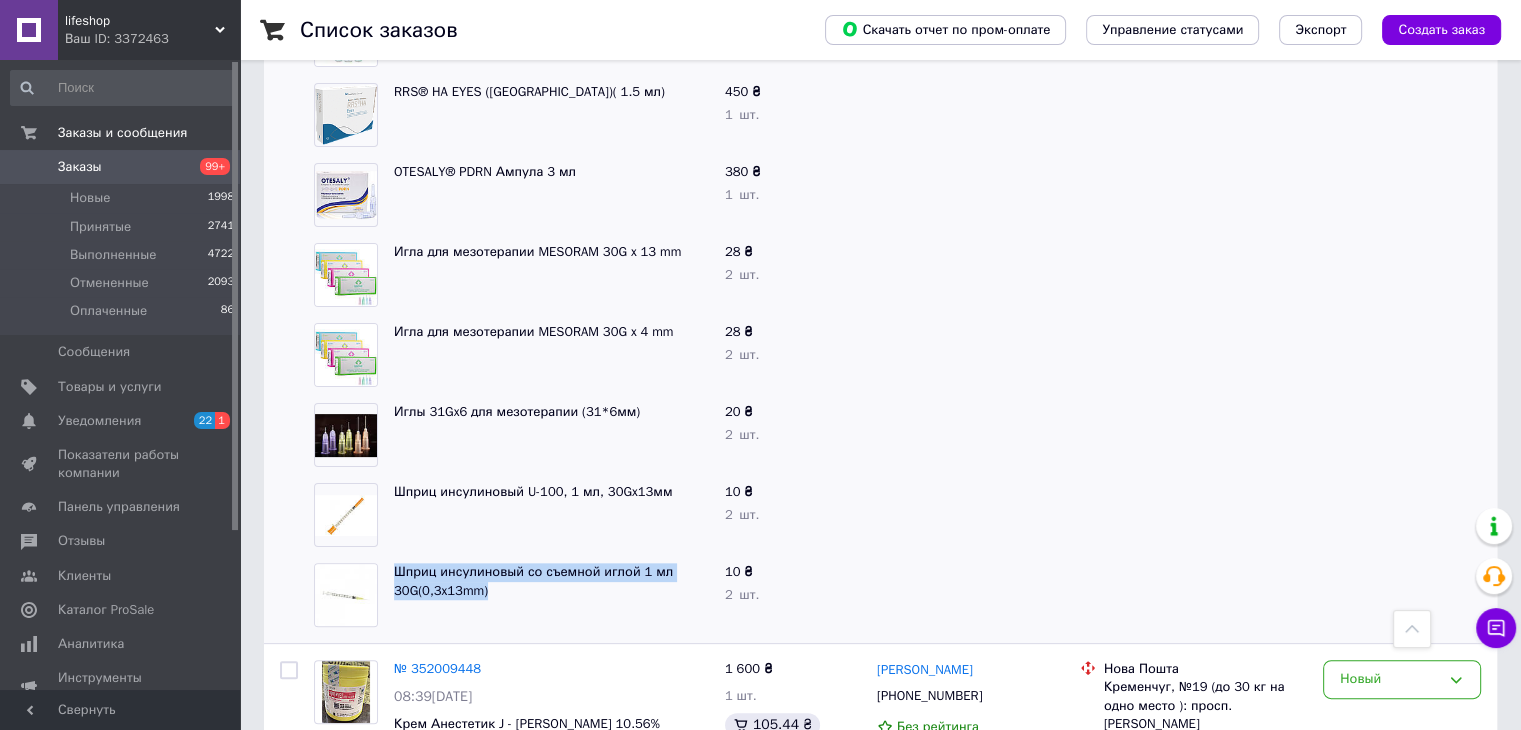 copy on "Шприц инсулиновый со съемной иглой 1 мл 30G(0,3x13mm)" 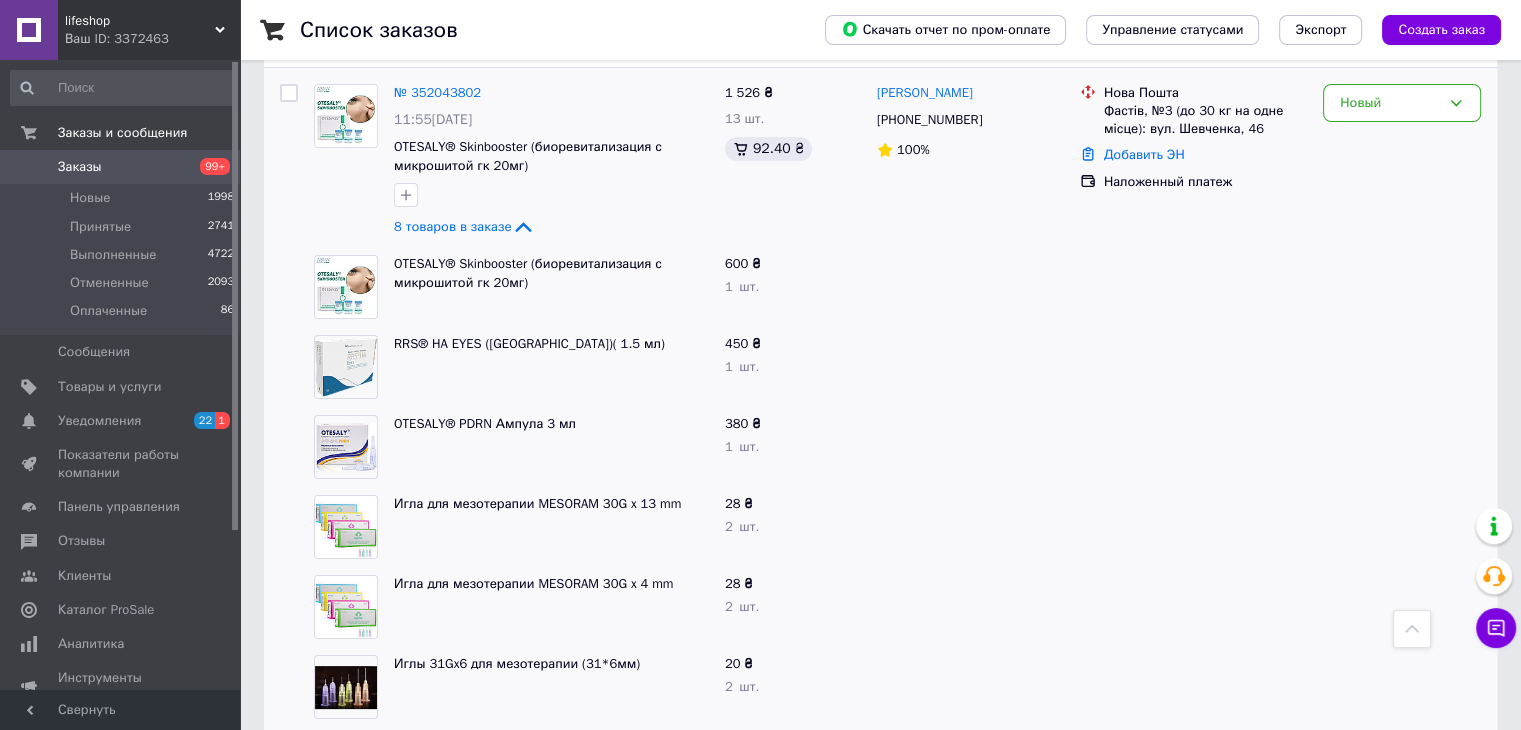 scroll, scrollTop: 100, scrollLeft: 0, axis: vertical 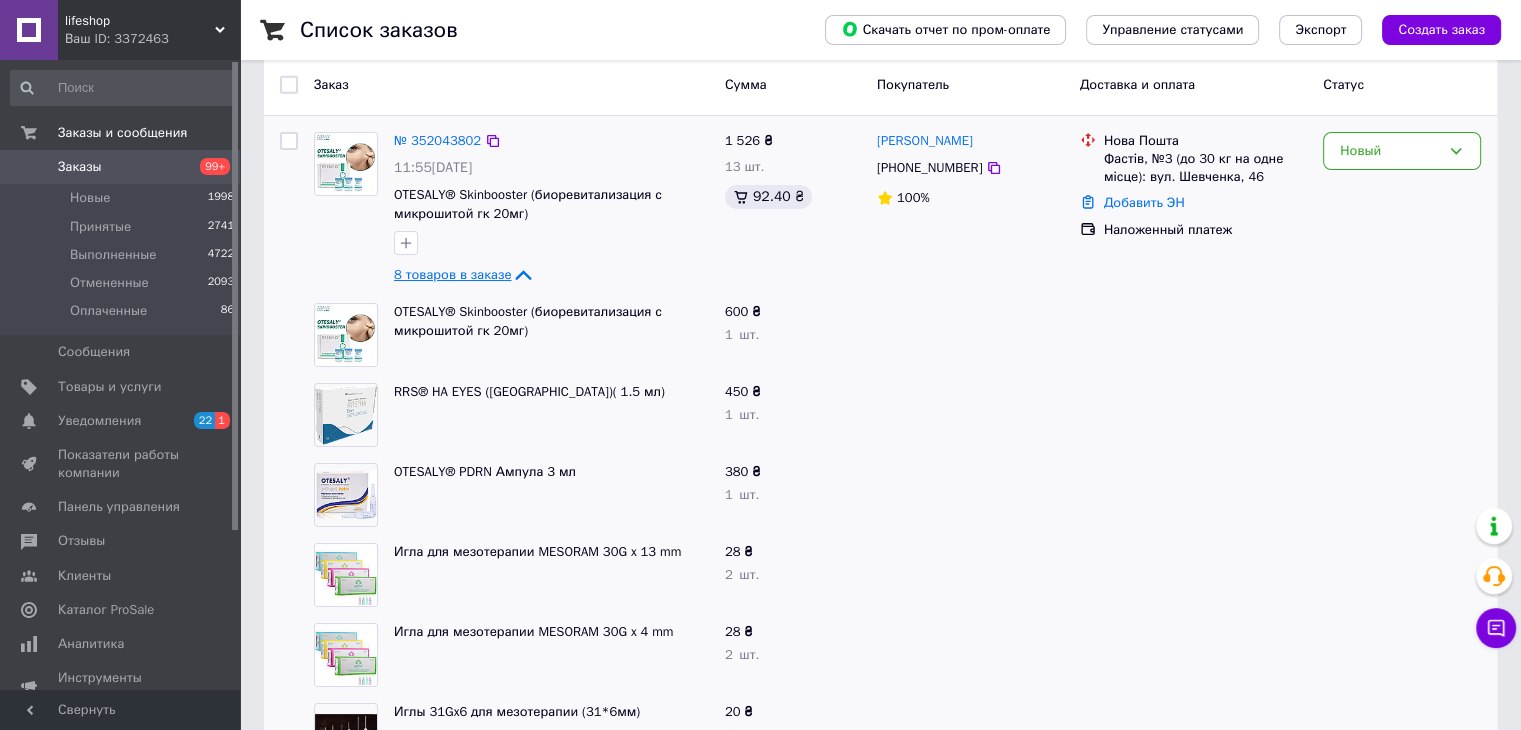 click on "8 товаров в заказе" at bounding box center [452, 274] 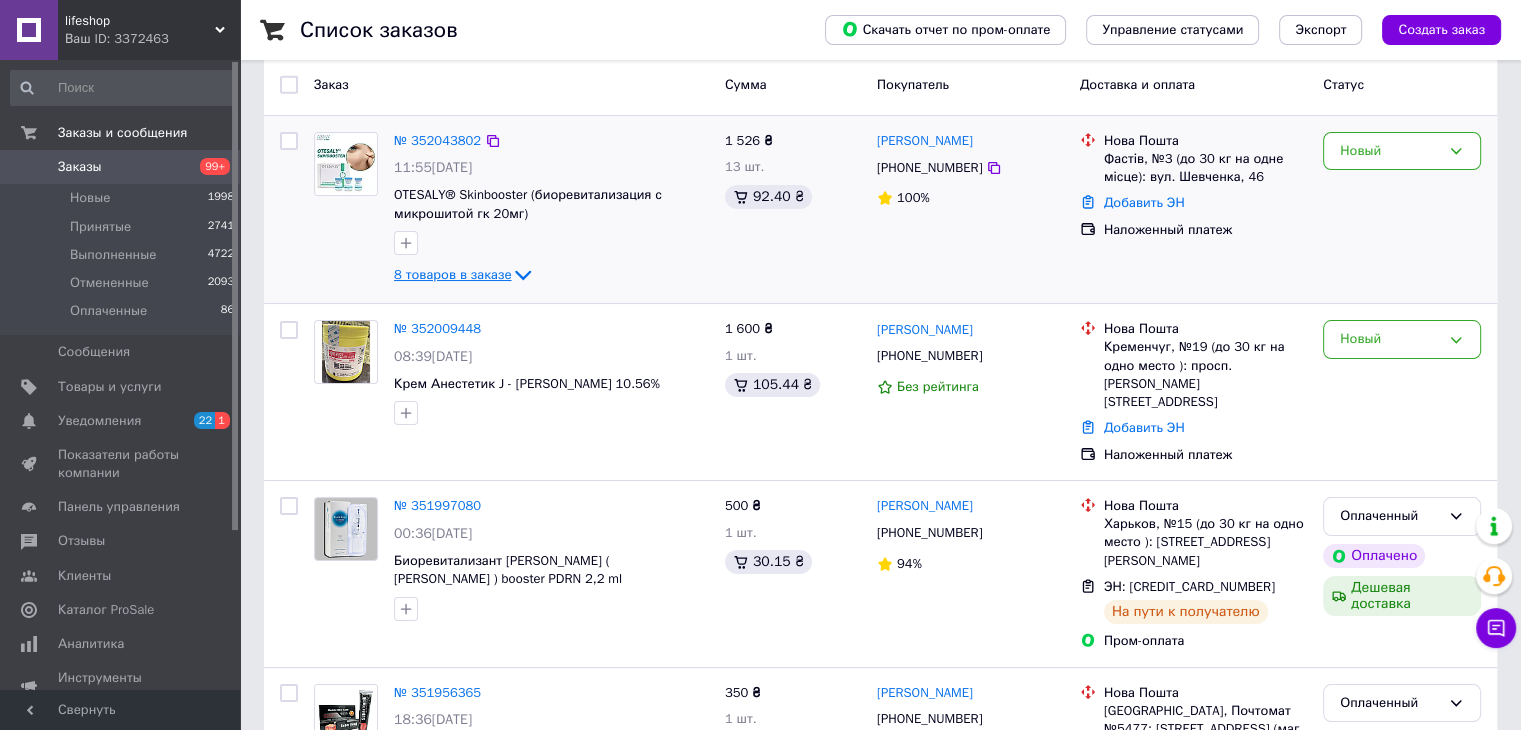 click on "8 товаров в заказе" at bounding box center (452, 274) 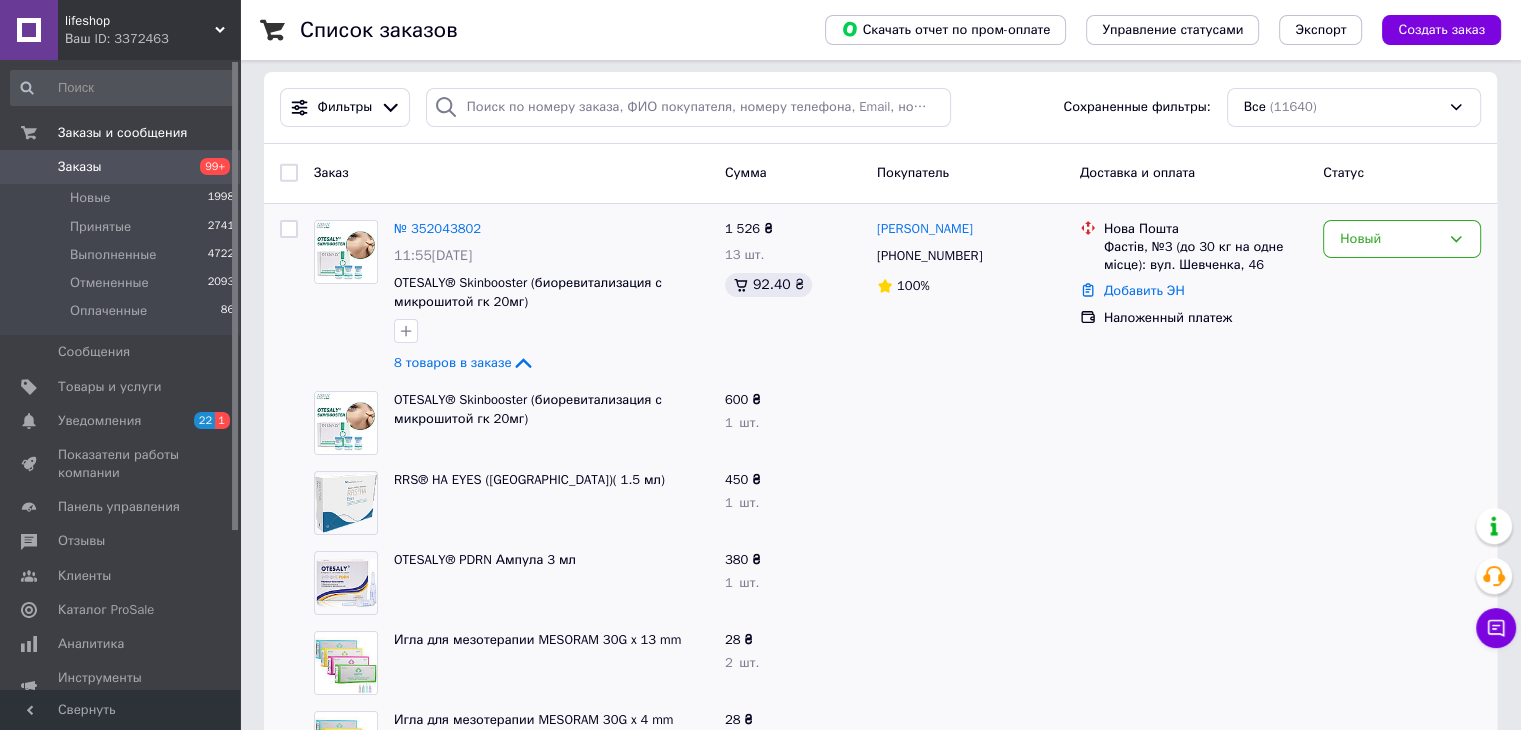 scroll, scrollTop: 0, scrollLeft: 0, axis: both 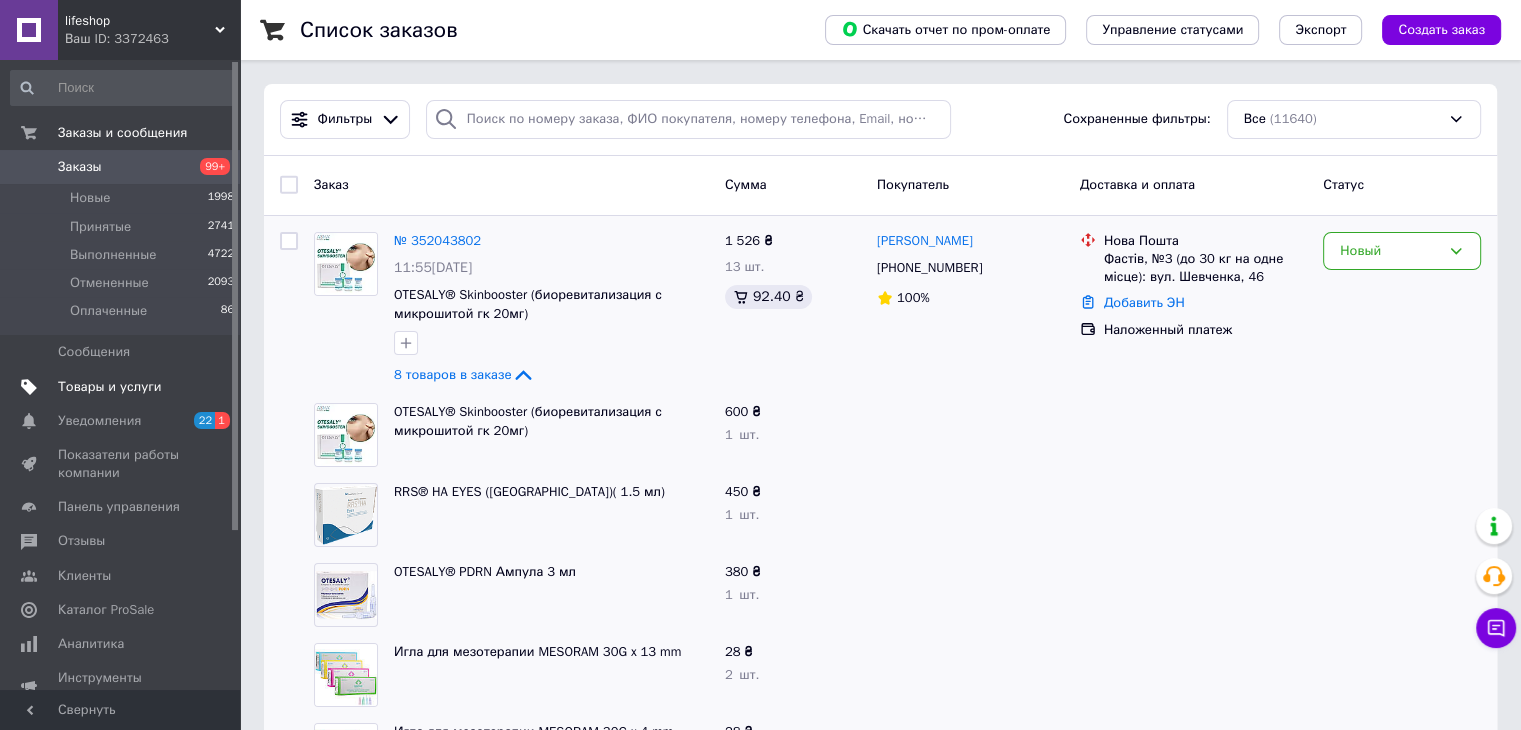 click on "Товары и услуги" at bounding box center [110, 387] 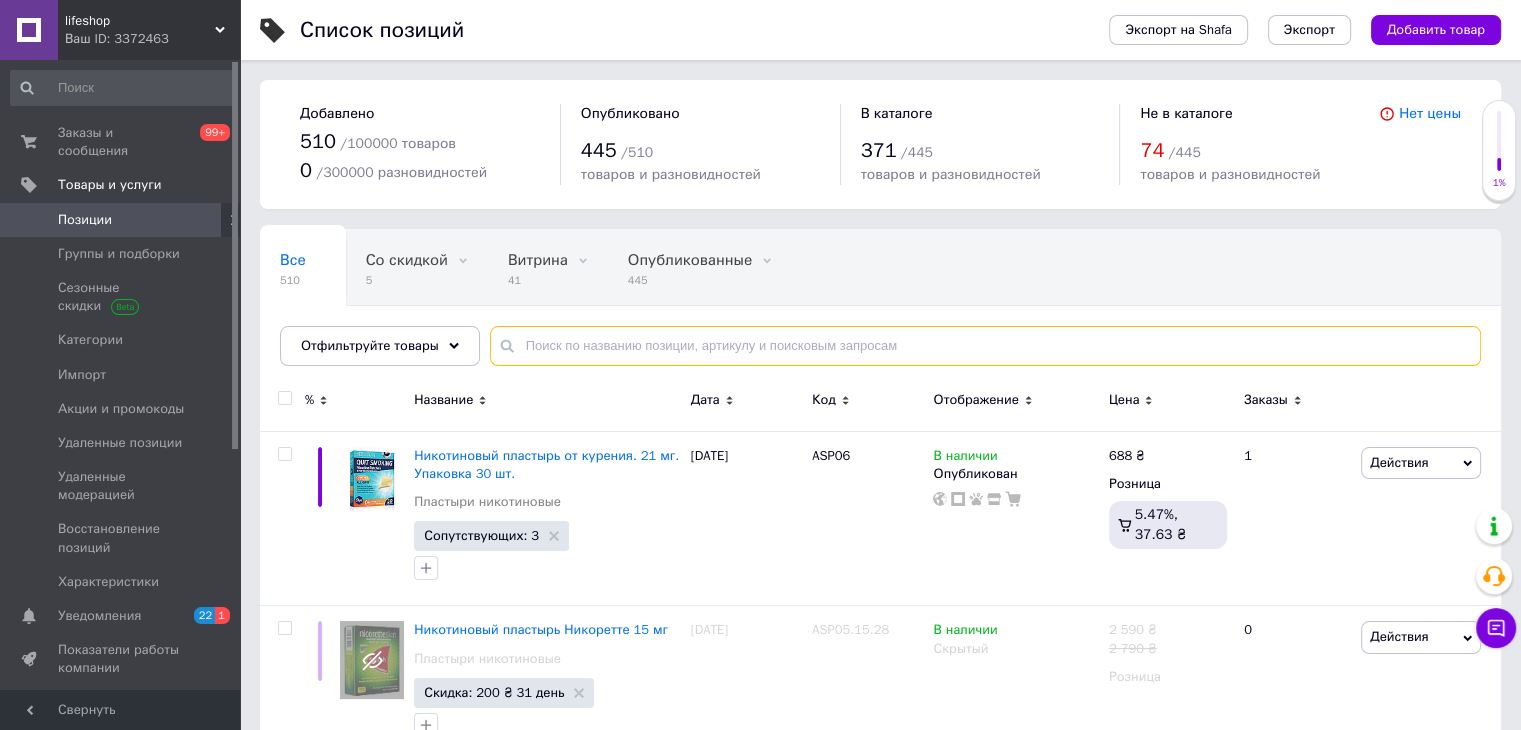 click at bounding box center (985, 346) 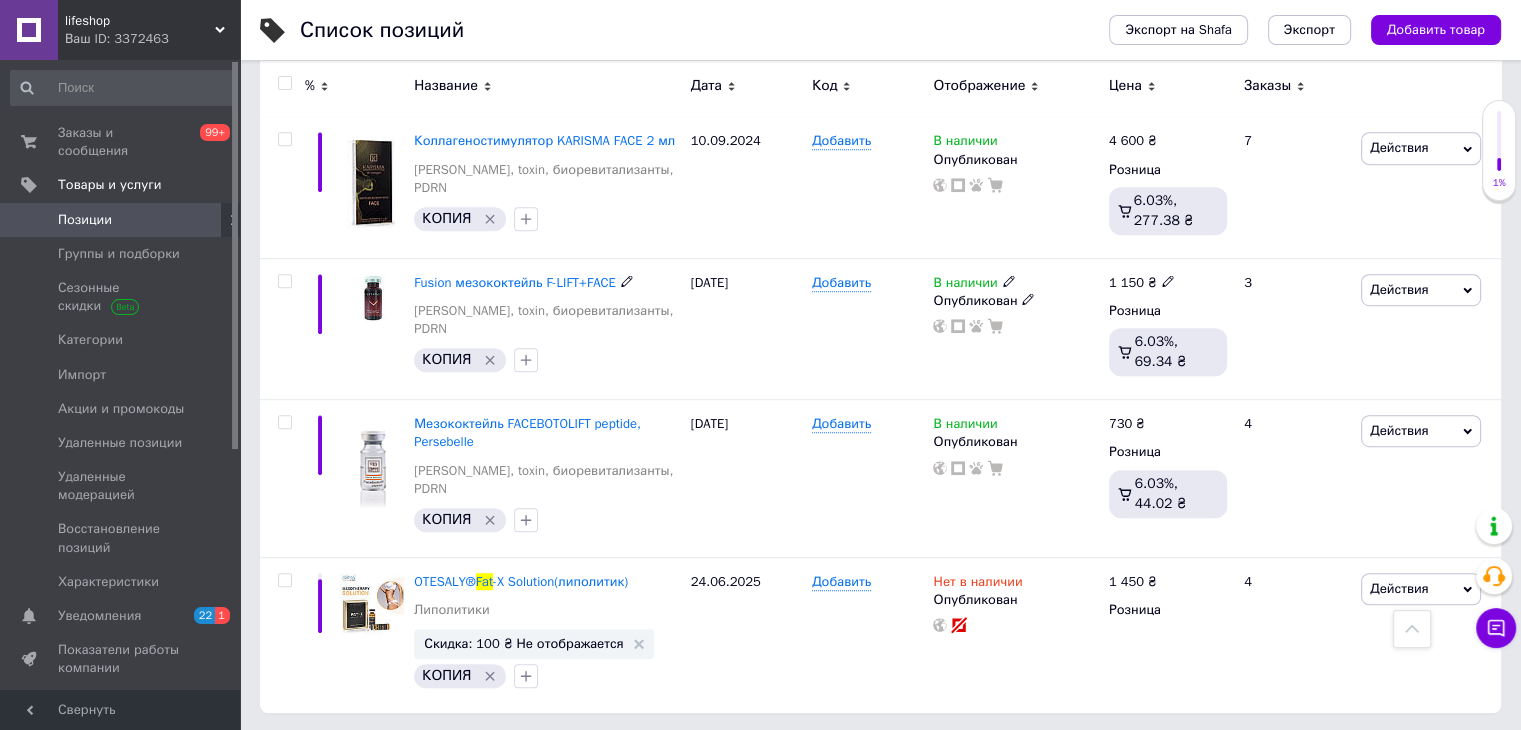 scroll, scrollTop: 1110, scrollLeft: 0, axis: vertical 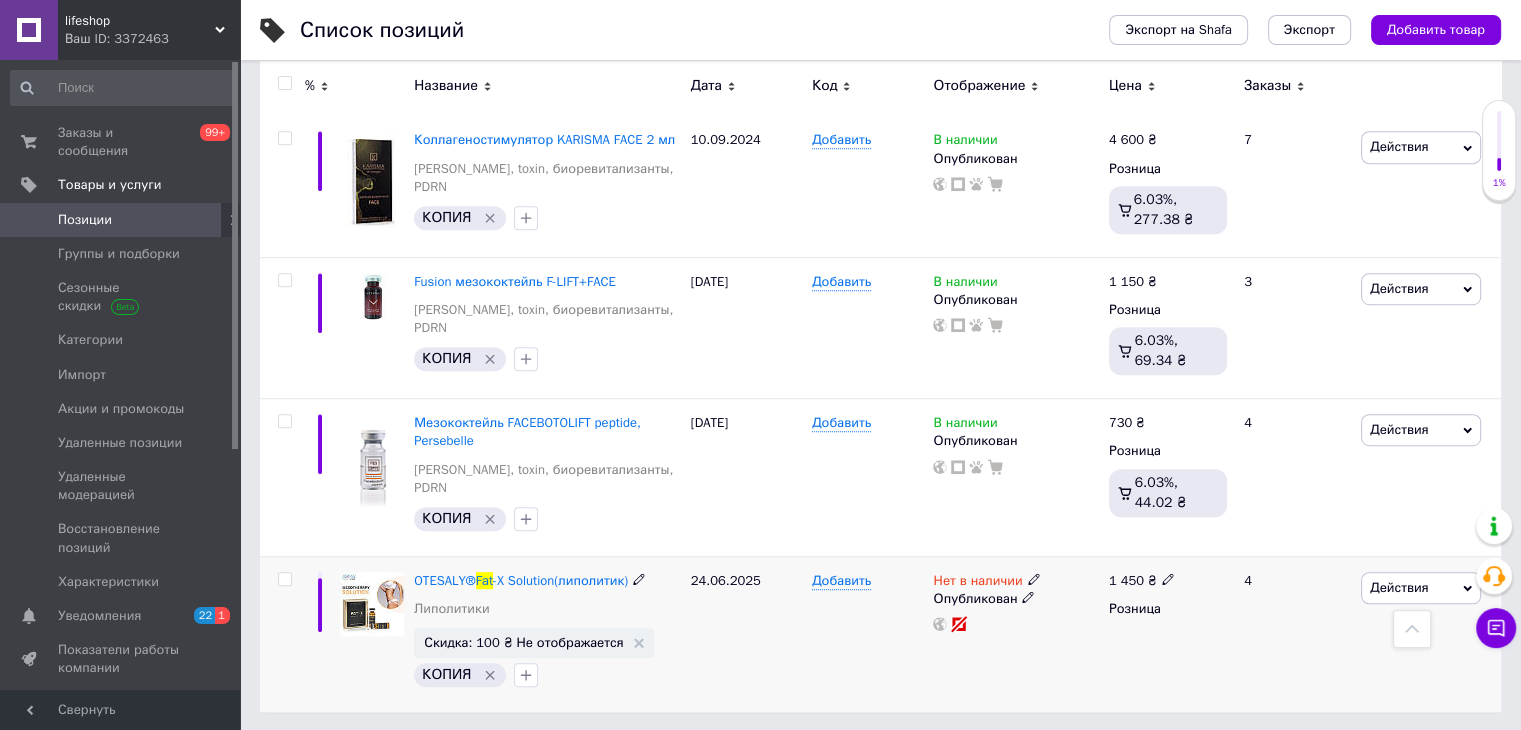 type on "Fat" 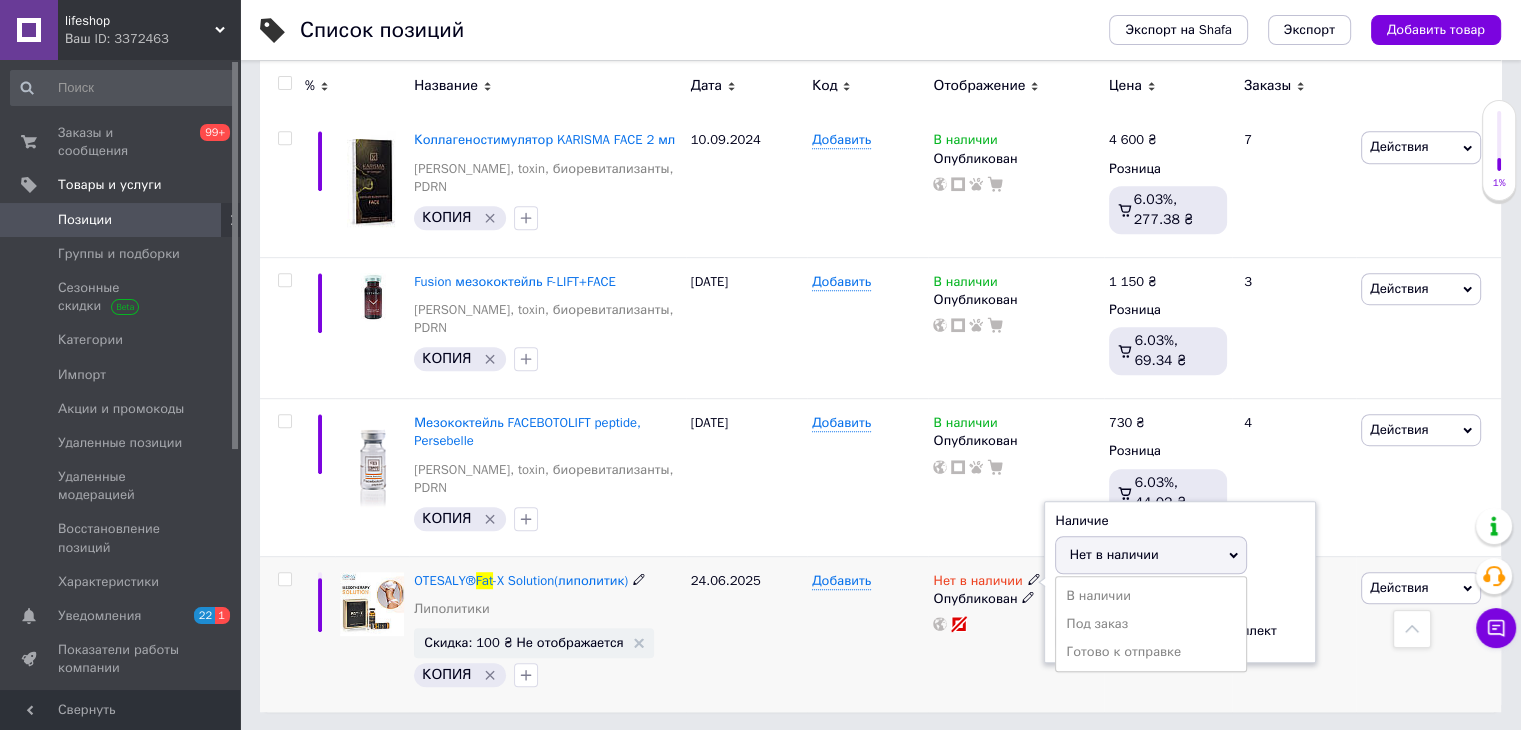 click on "Нет в наличии Наличие Нет в наличии В наличии Под заказ Готово к отправке Остатки комплект Опубликован" at bounding box center [1015, 634] 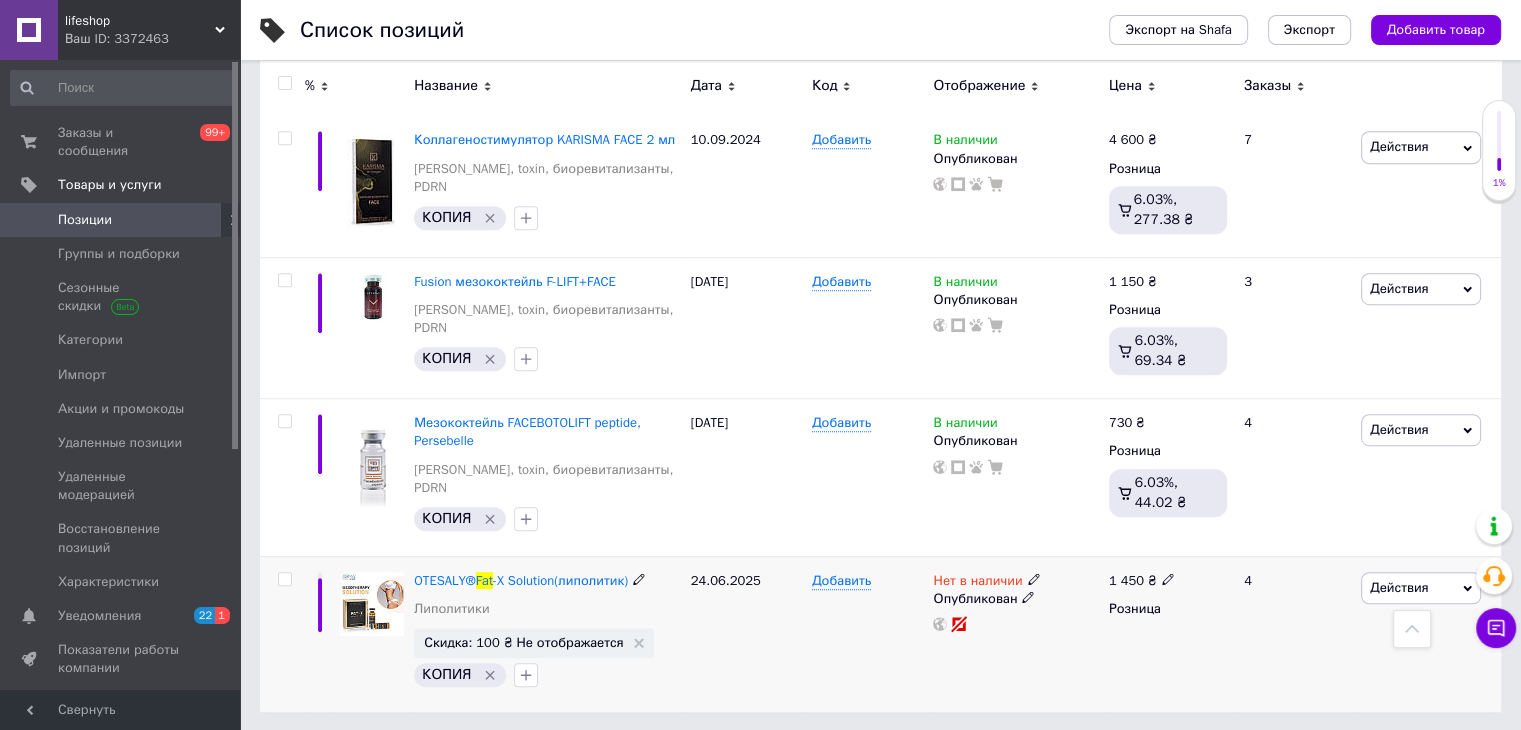 click on "Действия" at bounding box center (1399, 587) 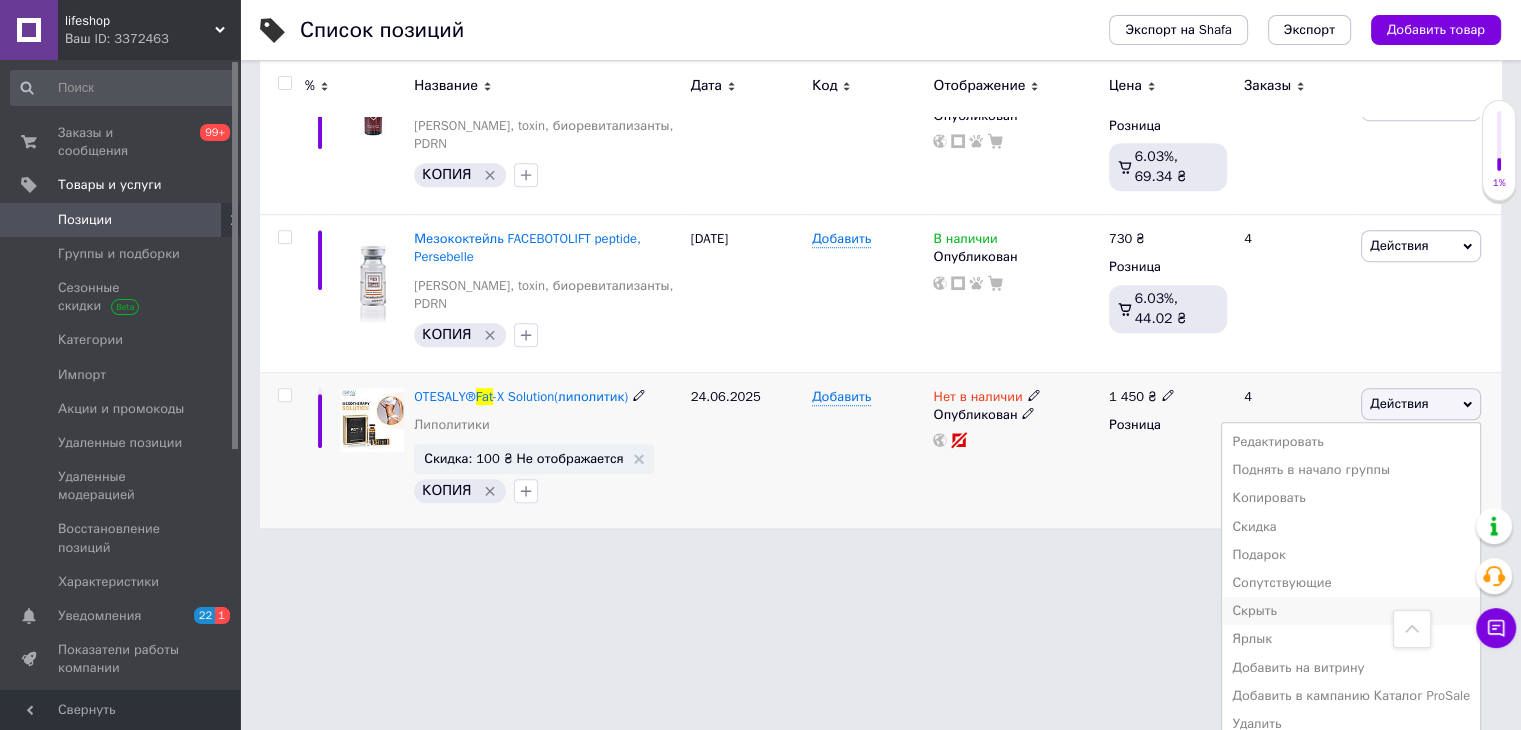 scroll, scrollTop: 1305, scrollLeft: 0, axis: vertical 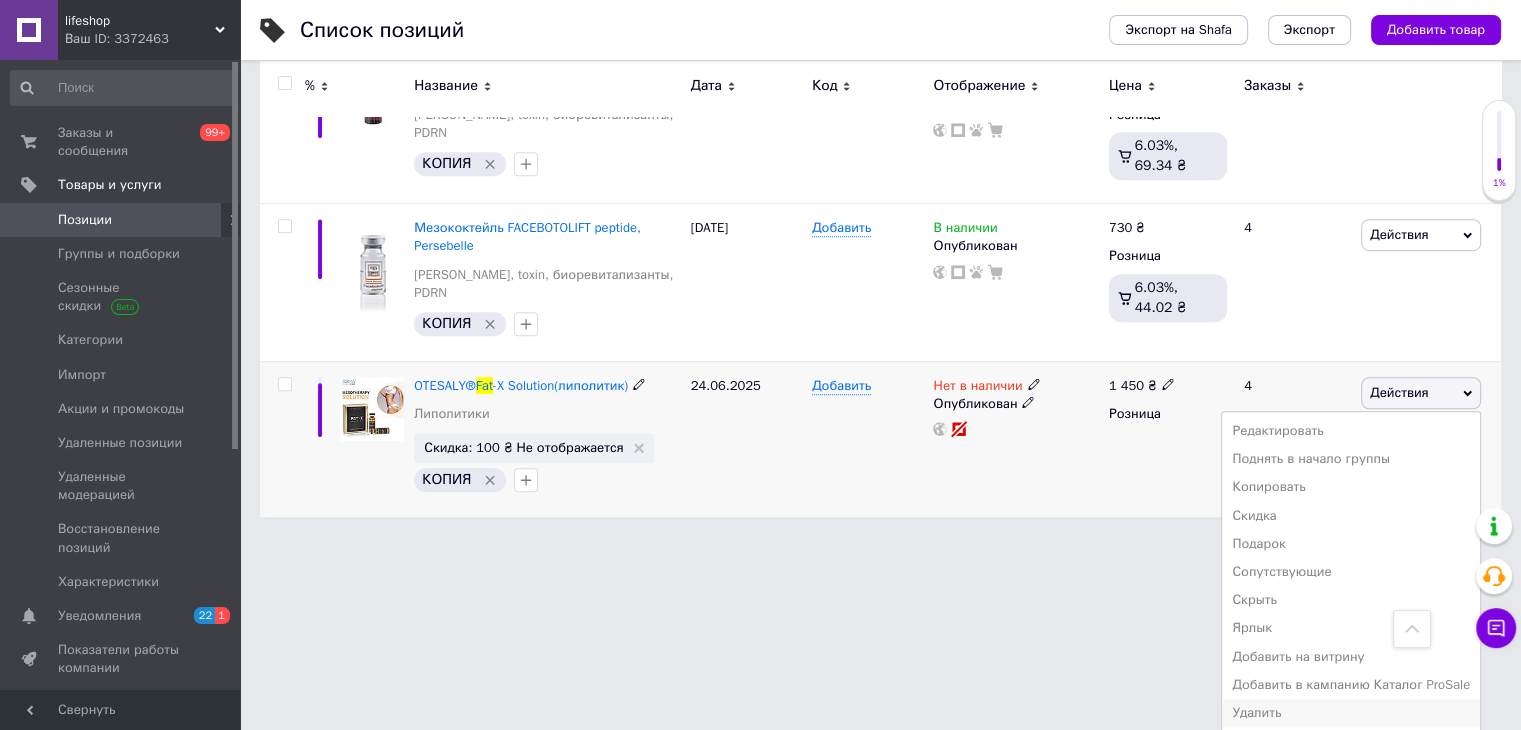 click on "Удалить" at bounding box center [1351, 713] 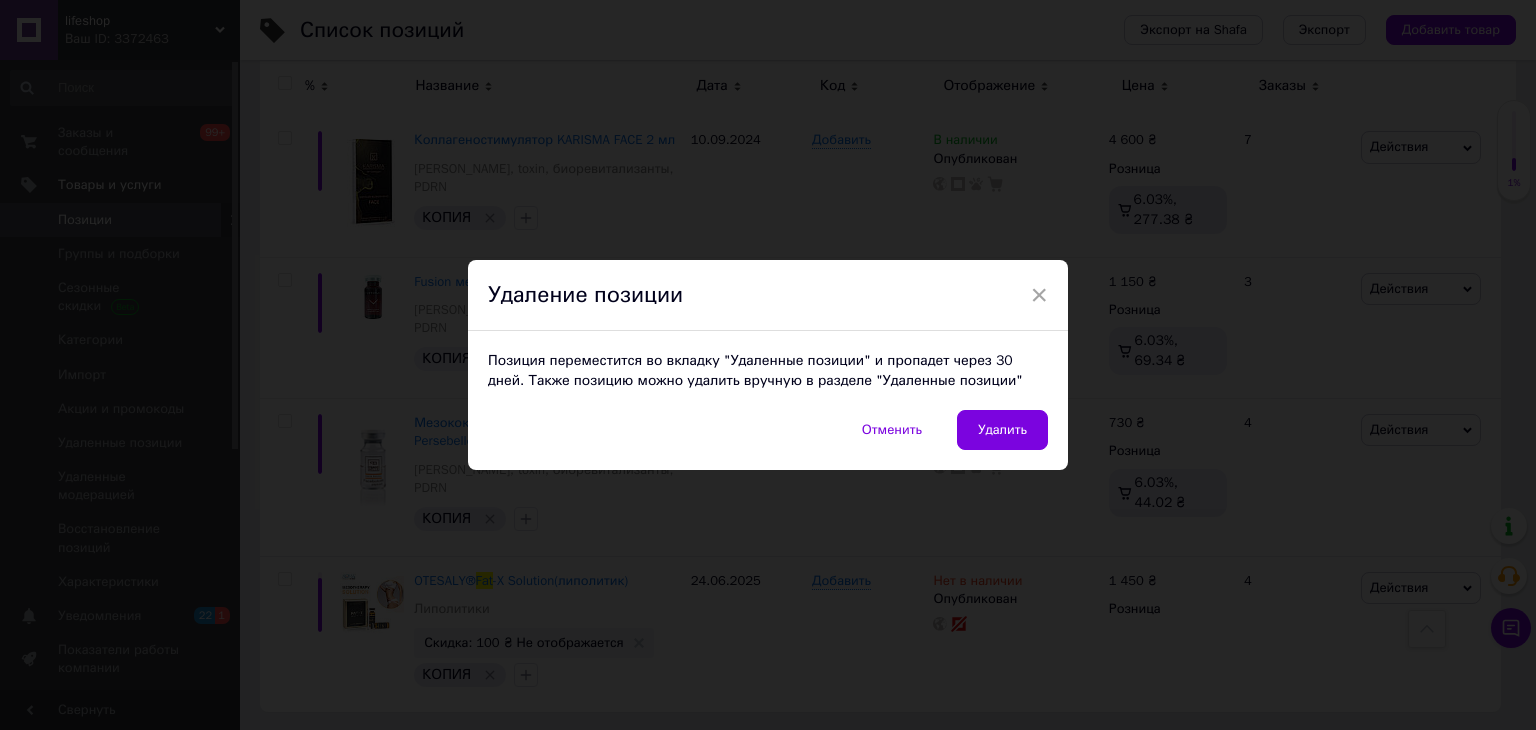 click on "× Удаление позиции Позиция переместится во вкладку "Удаленные позиции" и пропадет через 30 дней.
Также позицию можно удалить вручную в разделе  "Удаленные позиции" Отменить   Удалить" at bounding box center (768, 365) 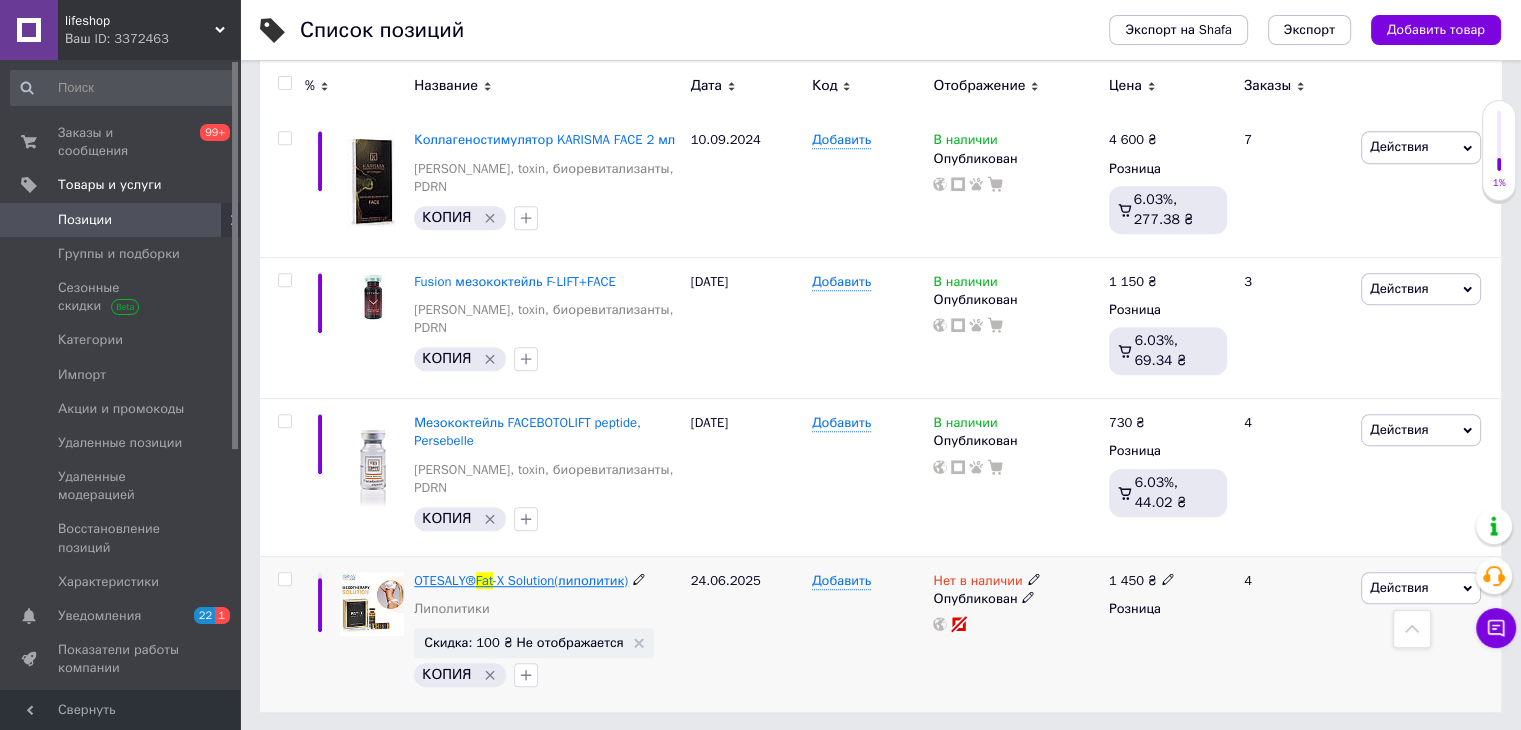 click on "-X Solution(липолитик)" at bounding box center (560, 580) 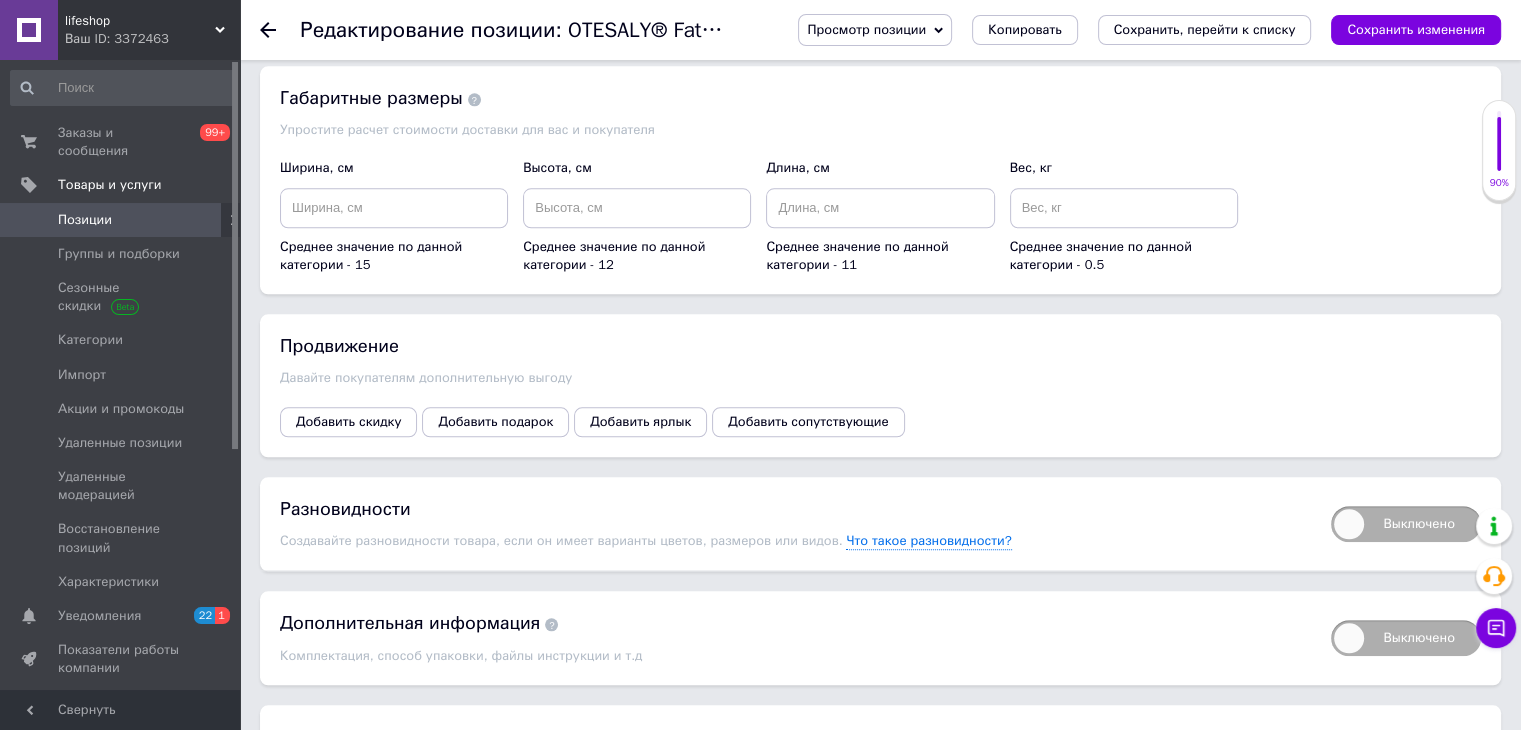scroll, scrollTop: 2380, scrollLeft: 0, axis: vertical 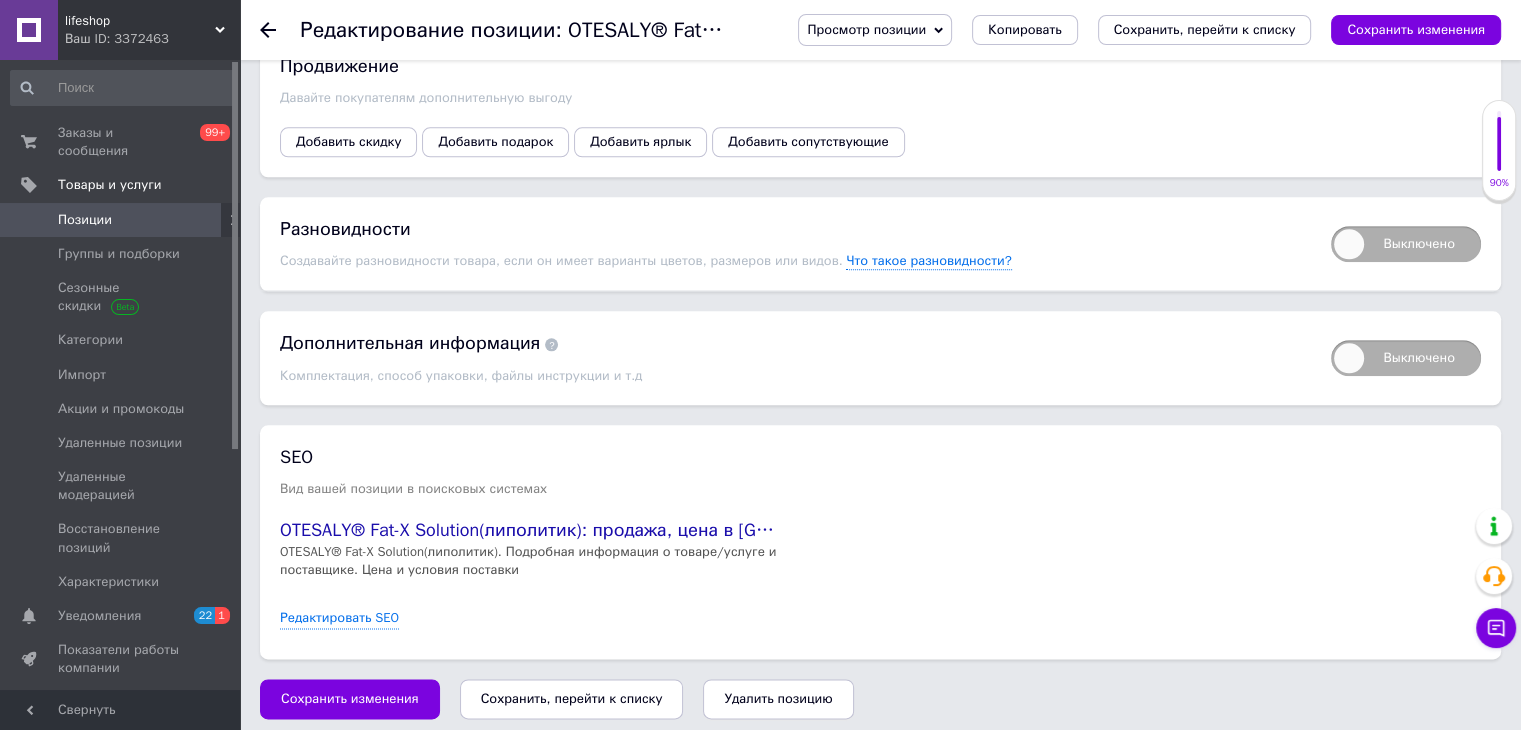 click on "Удалить позицию" at bounding box center [778, 699] 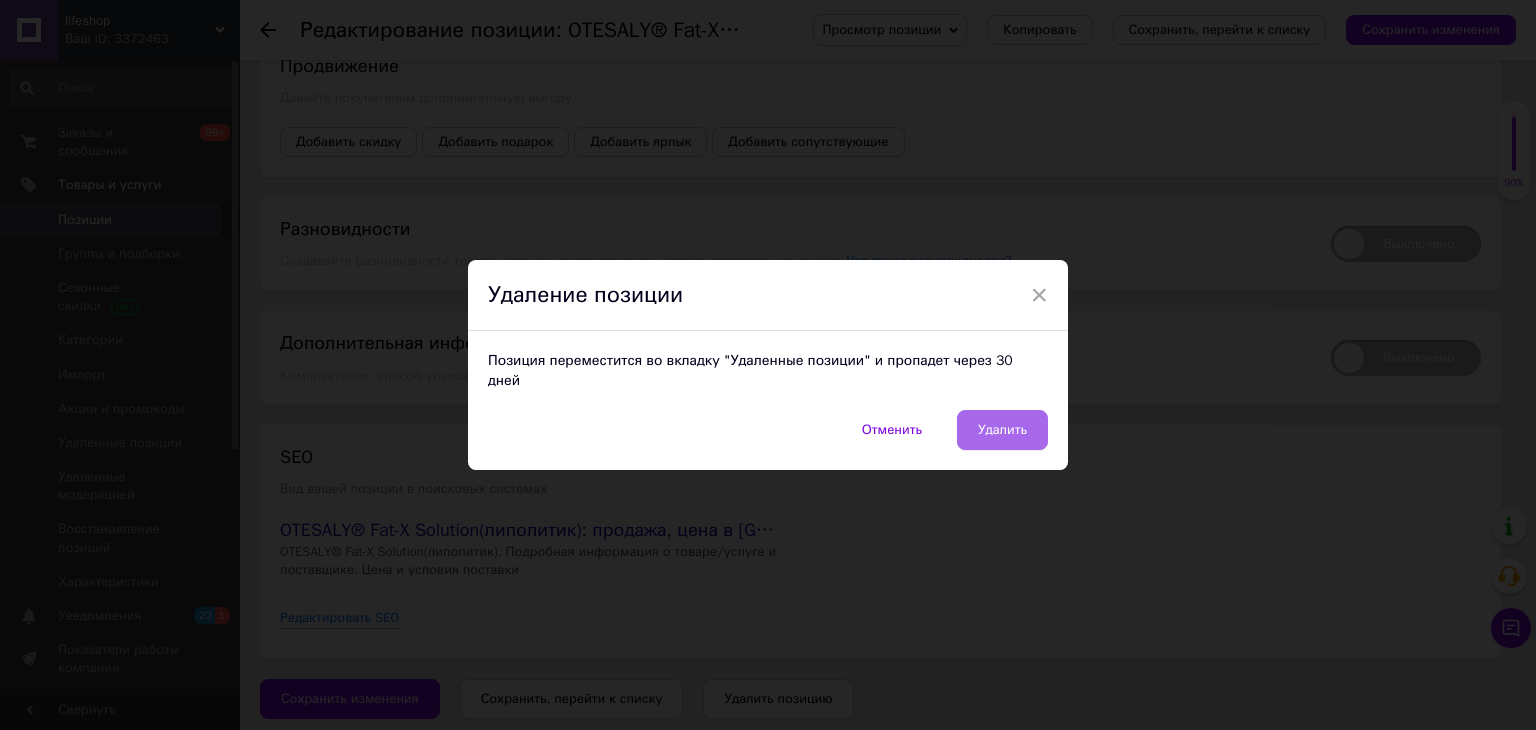 click on "Удалить" at bounding box center [1002, 430] 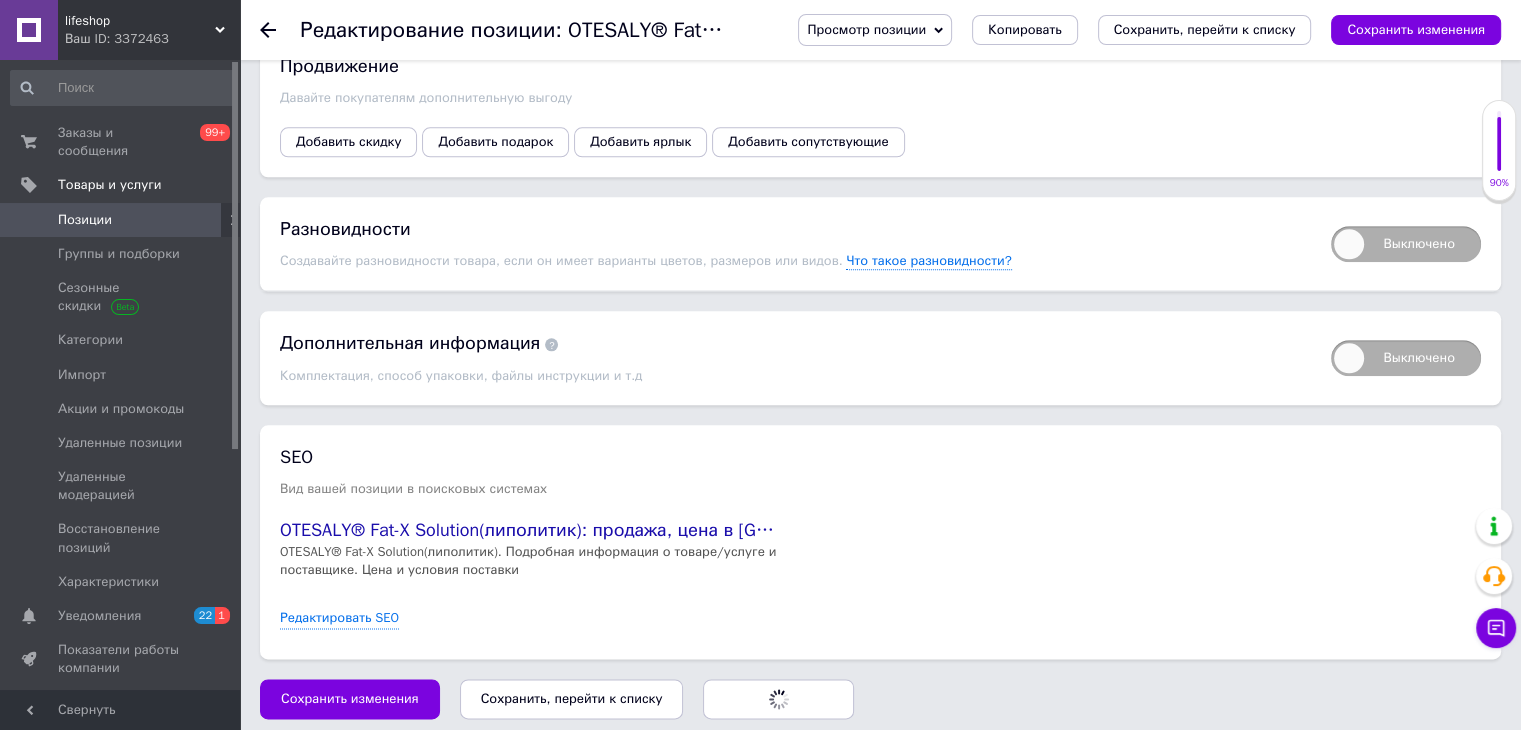 radio on "false" 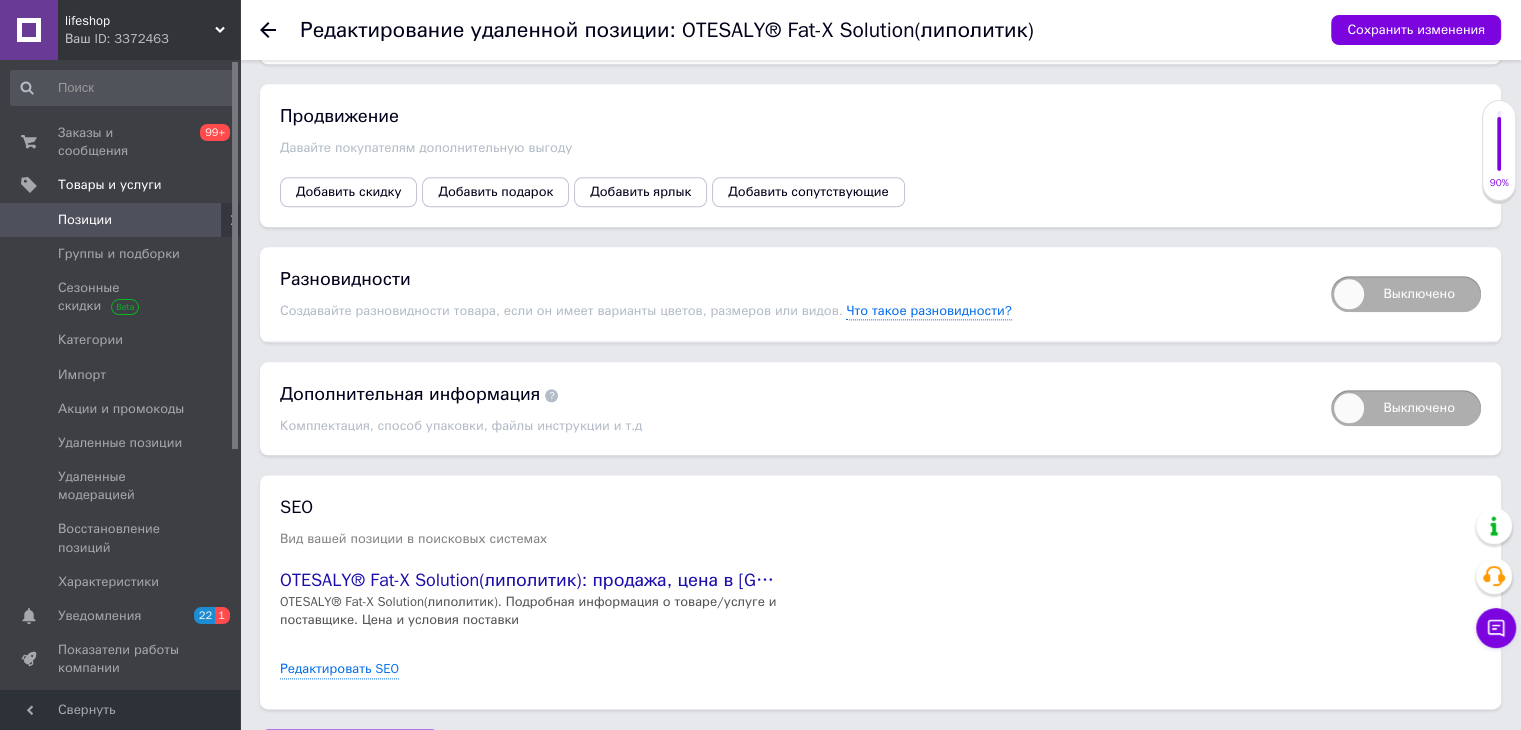 scroll, scrollTop: 2430, scrollLeft: 0, axis: vertical 